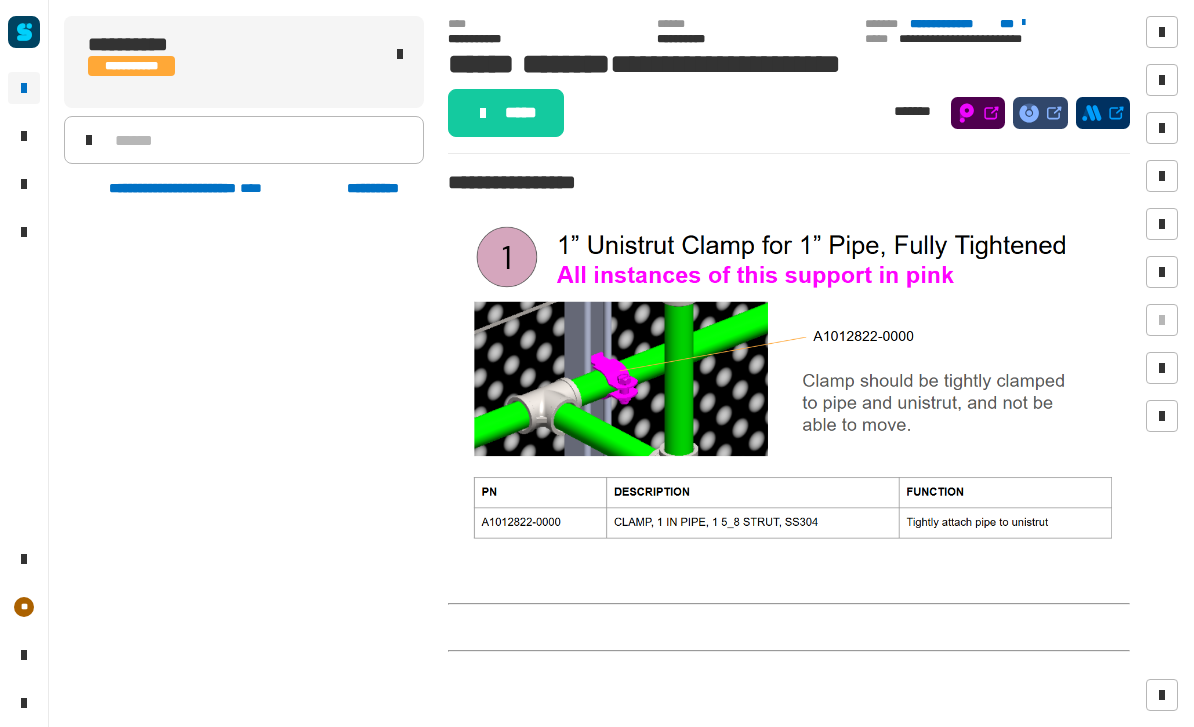 scroll, scrollTop: 0, scrollLeft: 0, axis: both 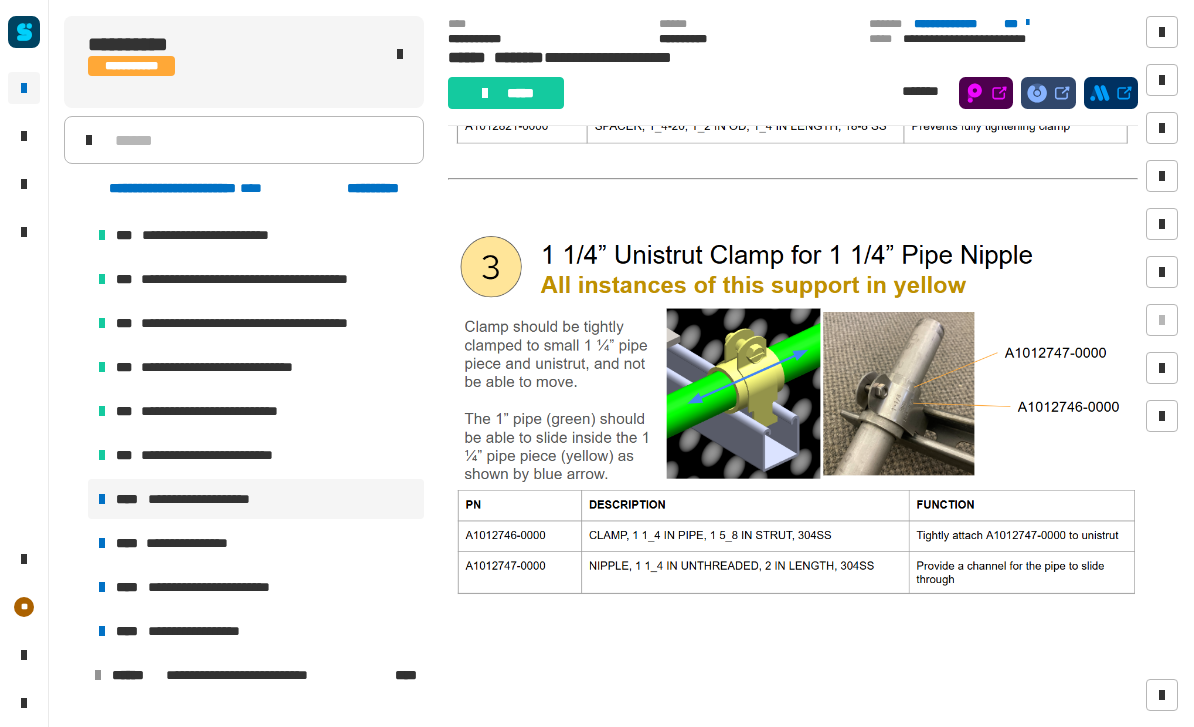 click on "**********" at bounding box center (256, 543) 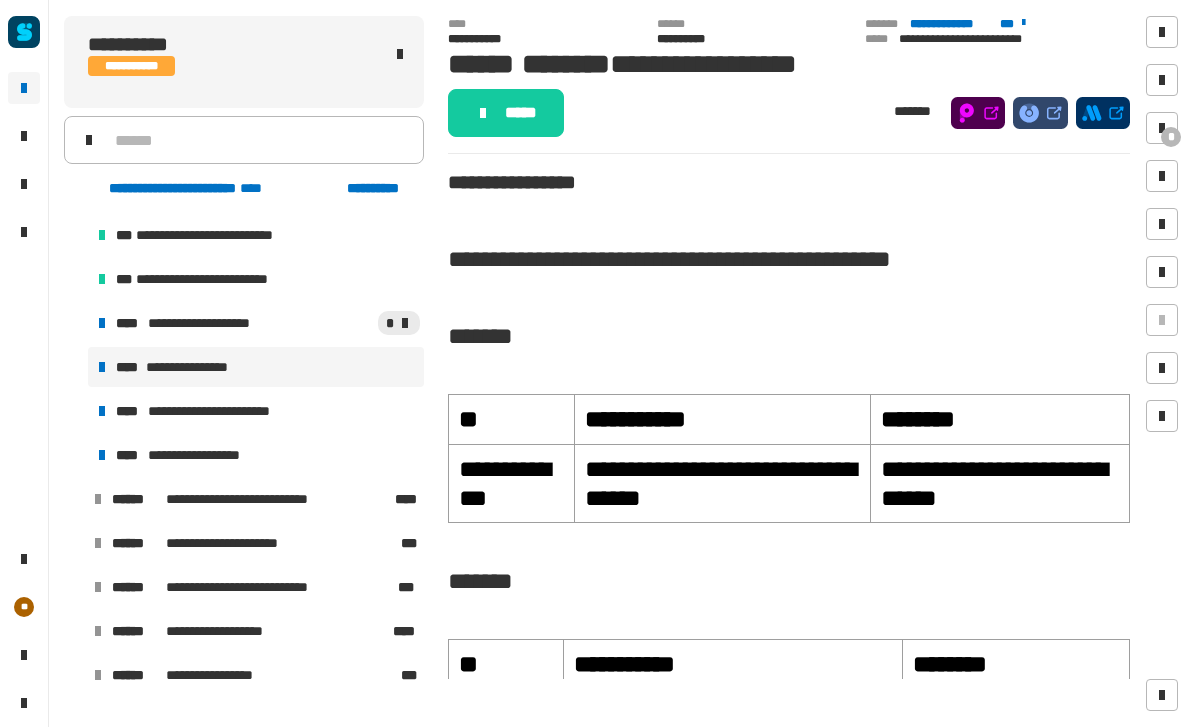 scroll, scrollTop: 1061, scrollLeft: 0, axis: vertical 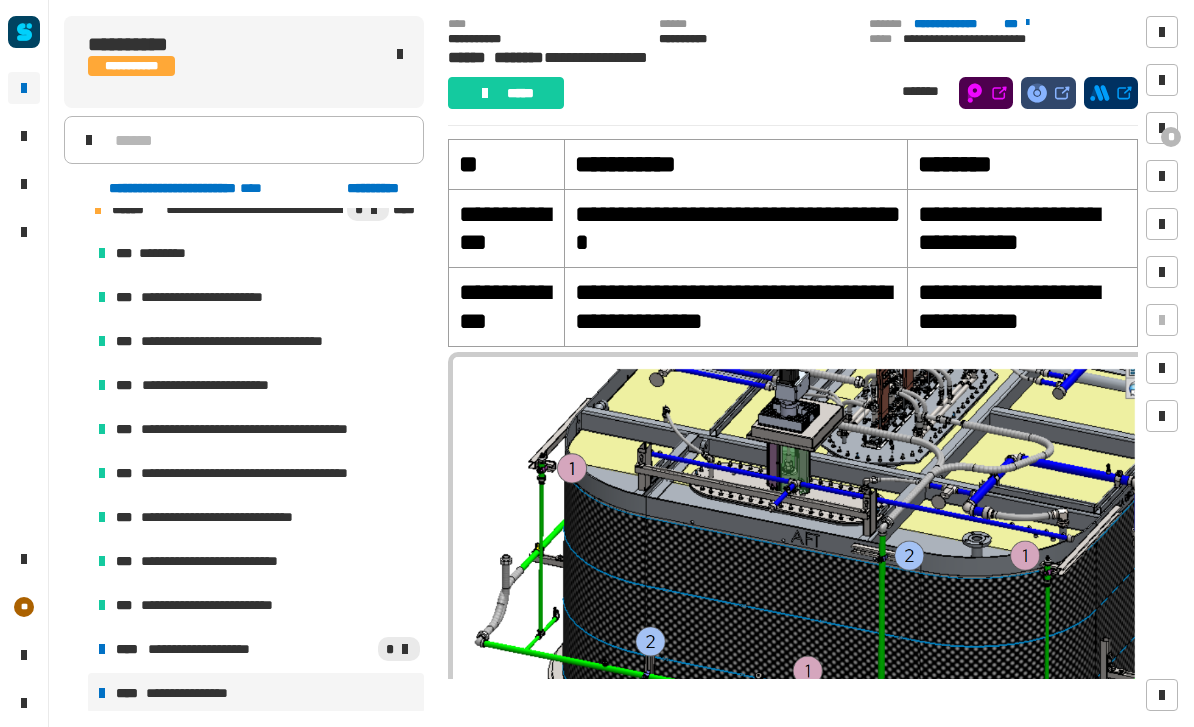 click 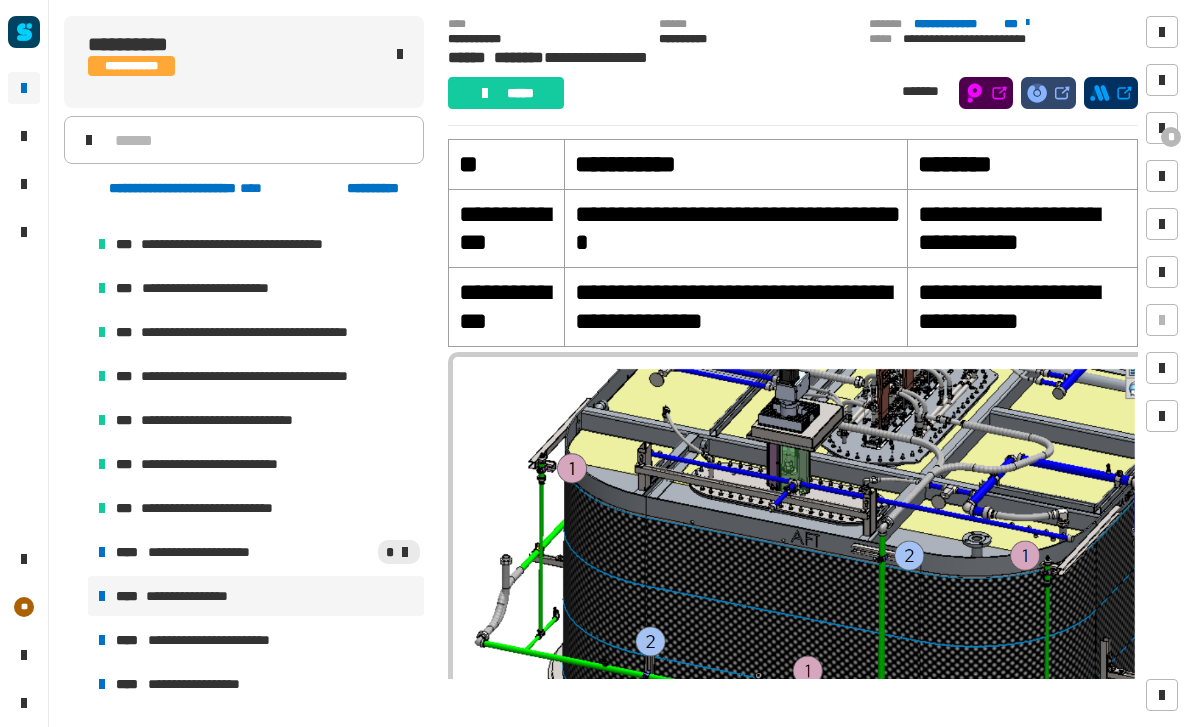 scroll, scrollTop: 968, scrollLeft: 0, axis: vertical 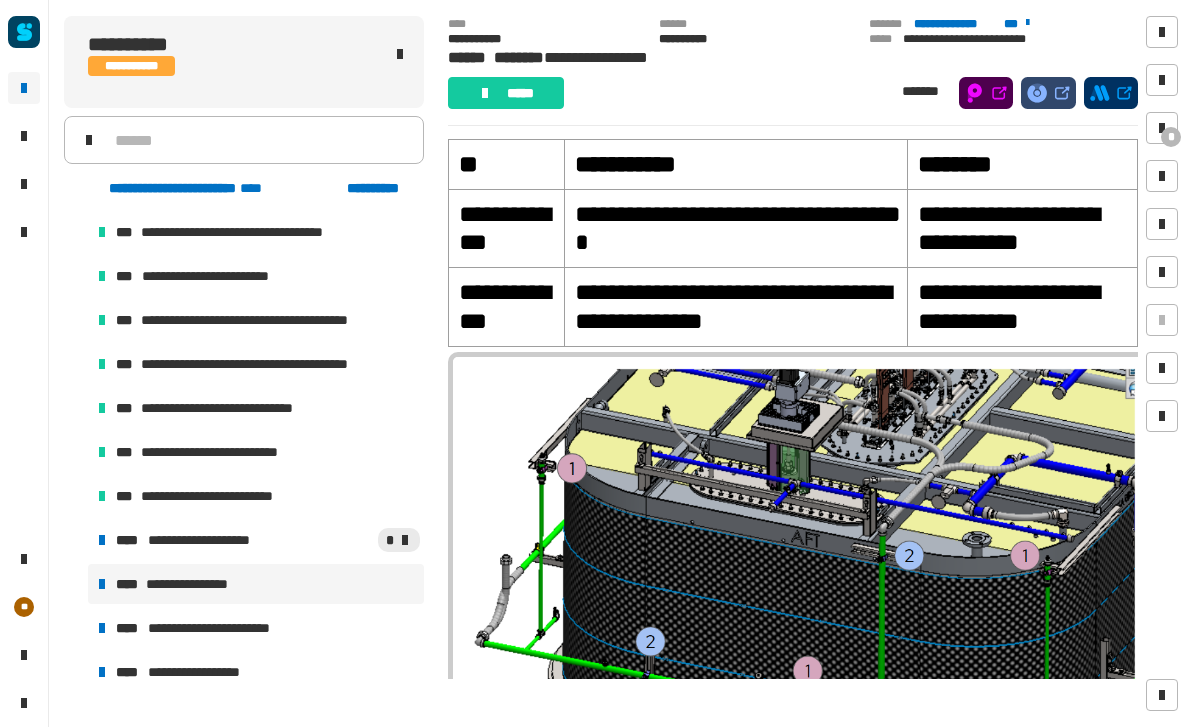 click on "**********" at bounding box center (213, 540) 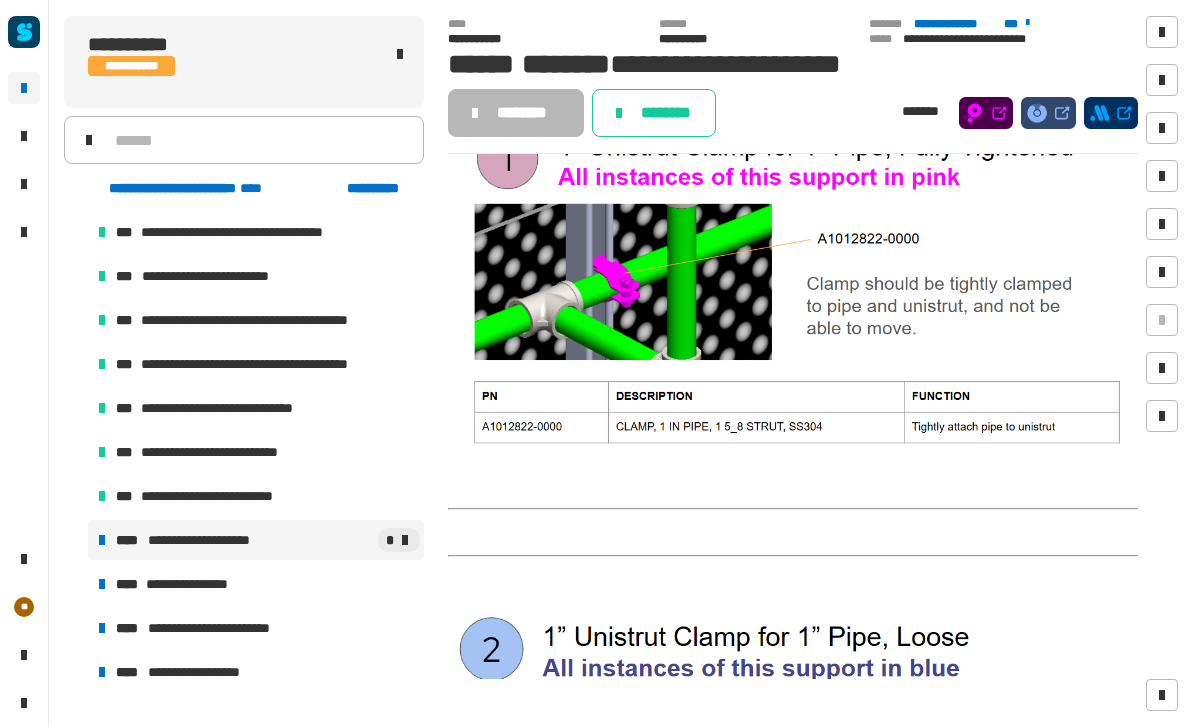 scroll, scrollTop: 193, scrollLeft: 0, axis: vertical 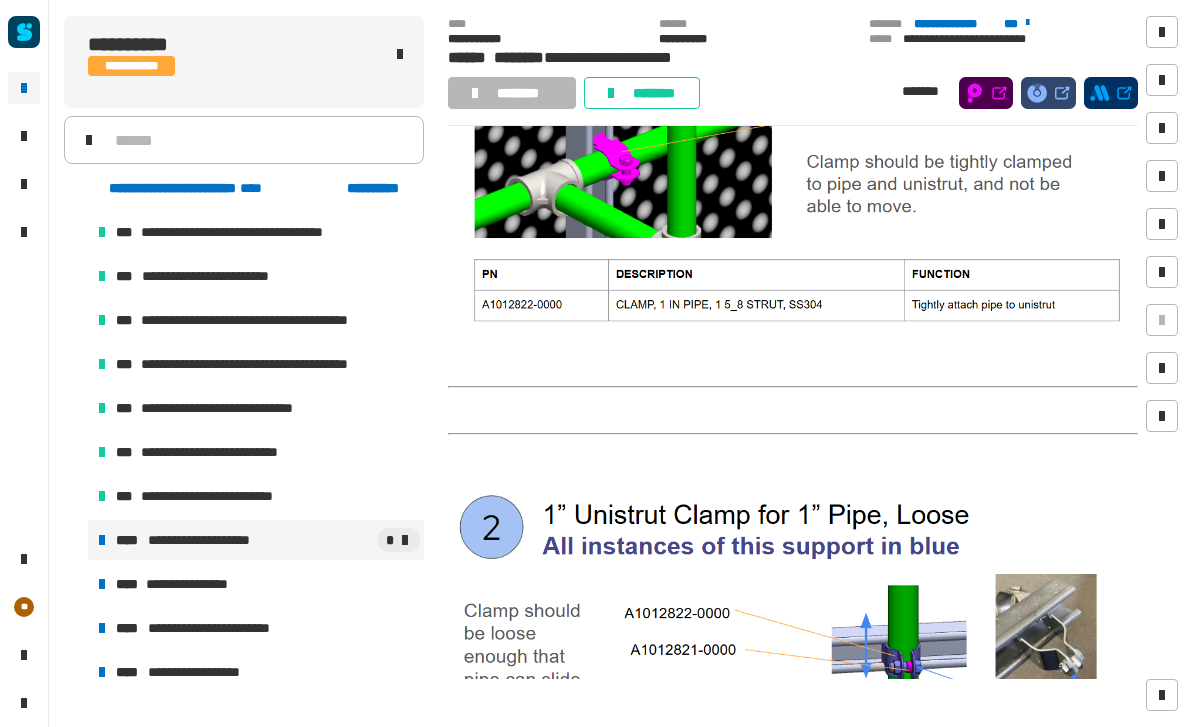 click on "********" 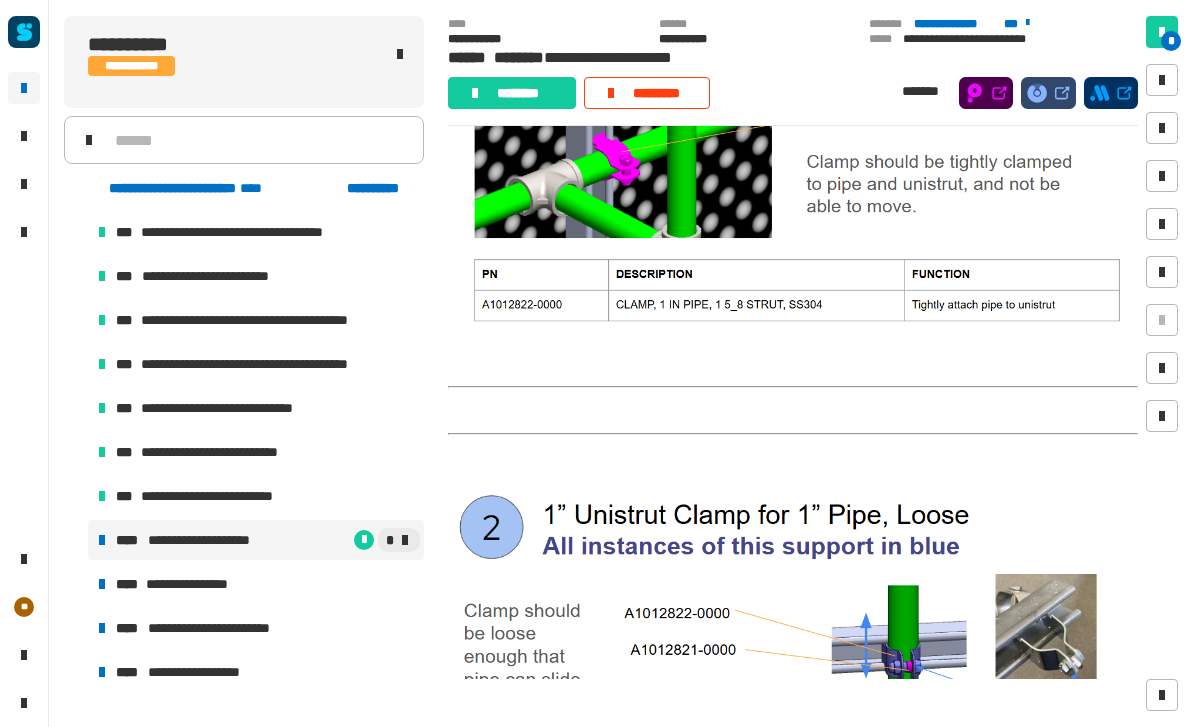 click on "********" 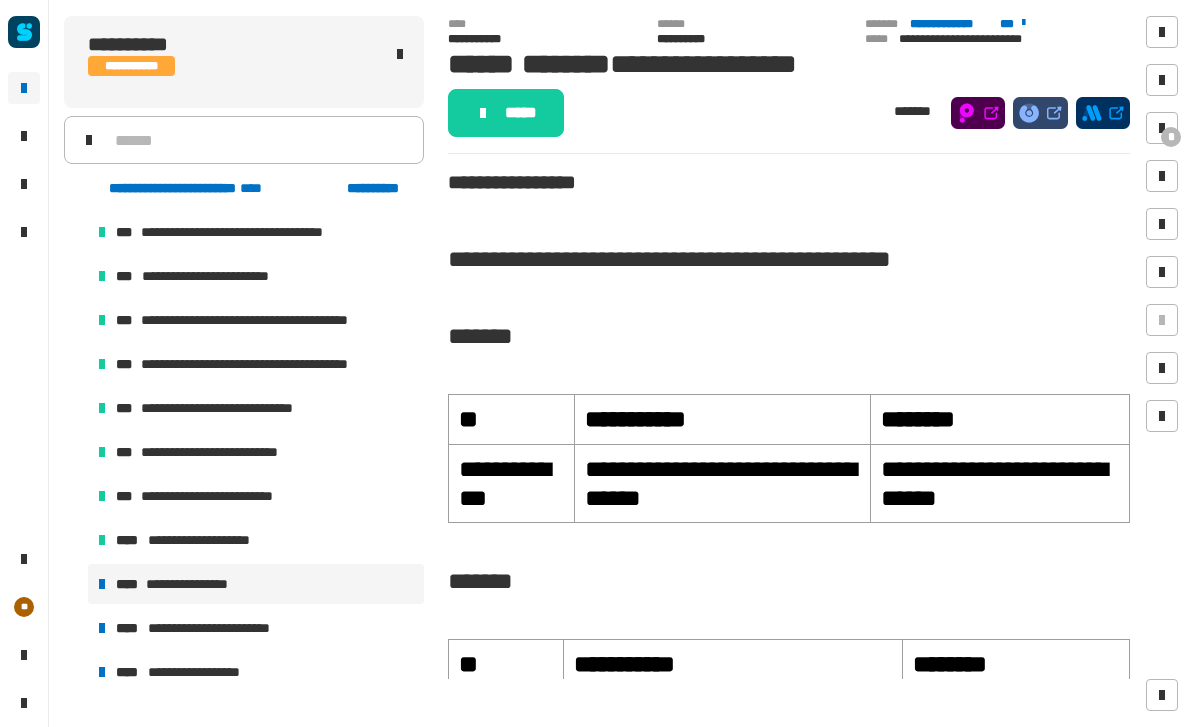 click at bounding box center (1162, 128) 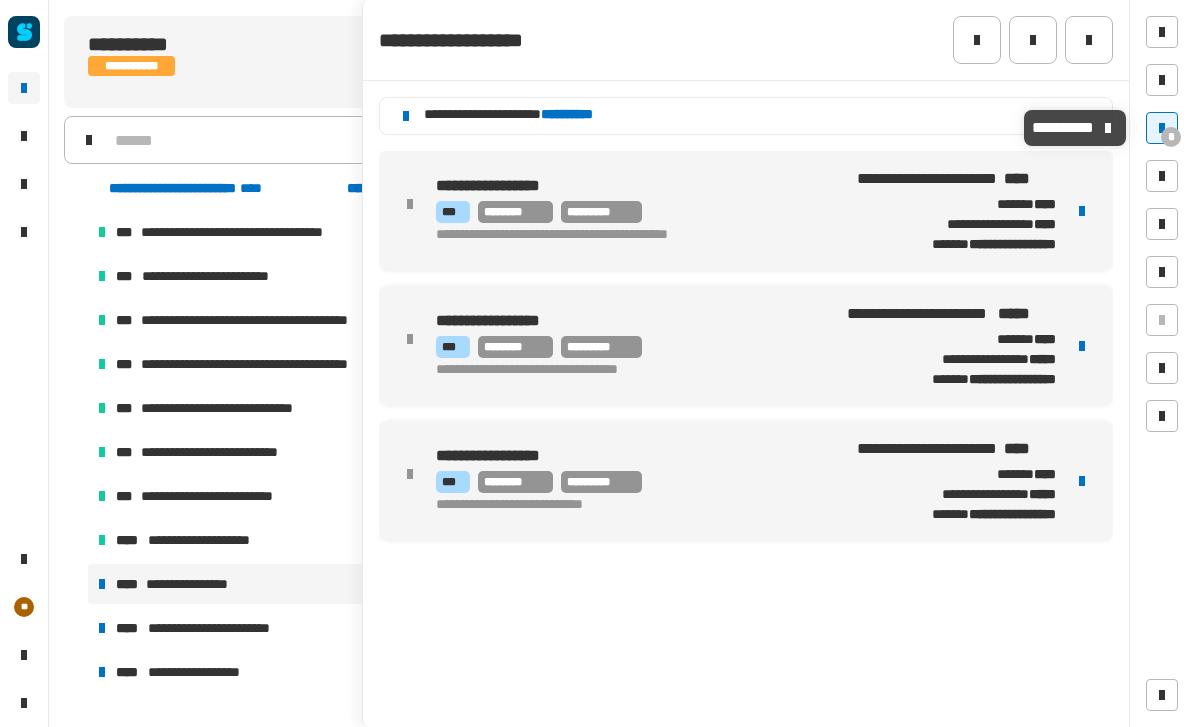 click 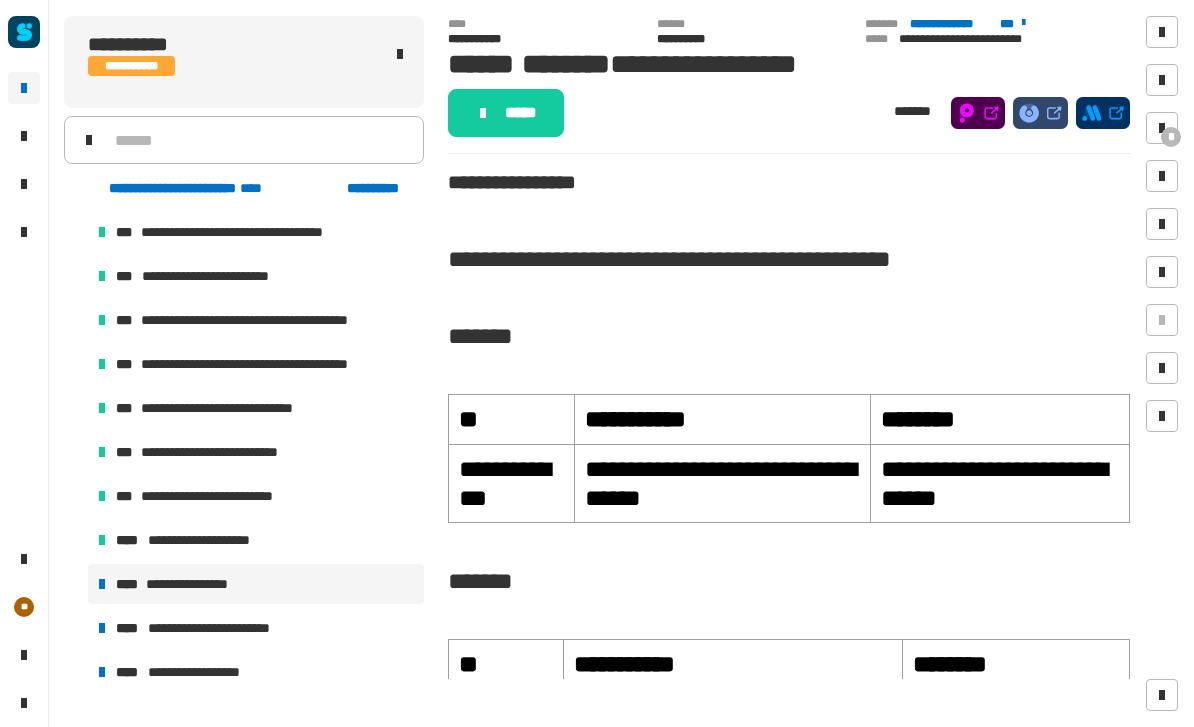 click on "*****" 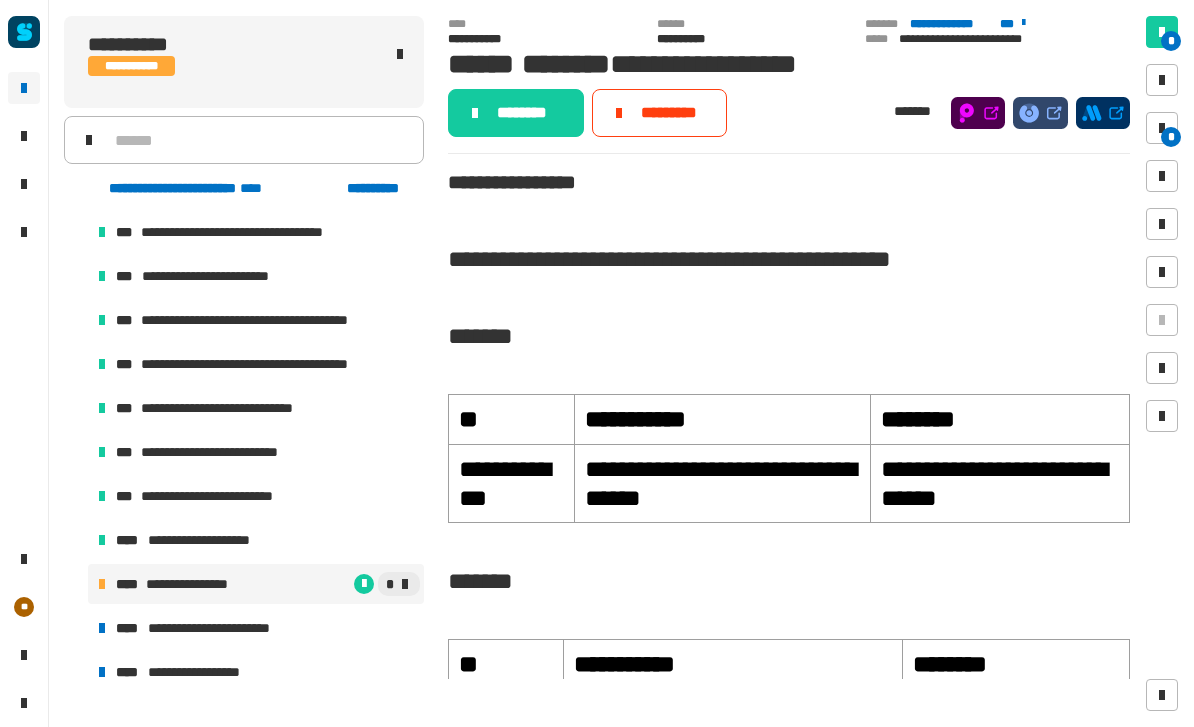 click on "********" 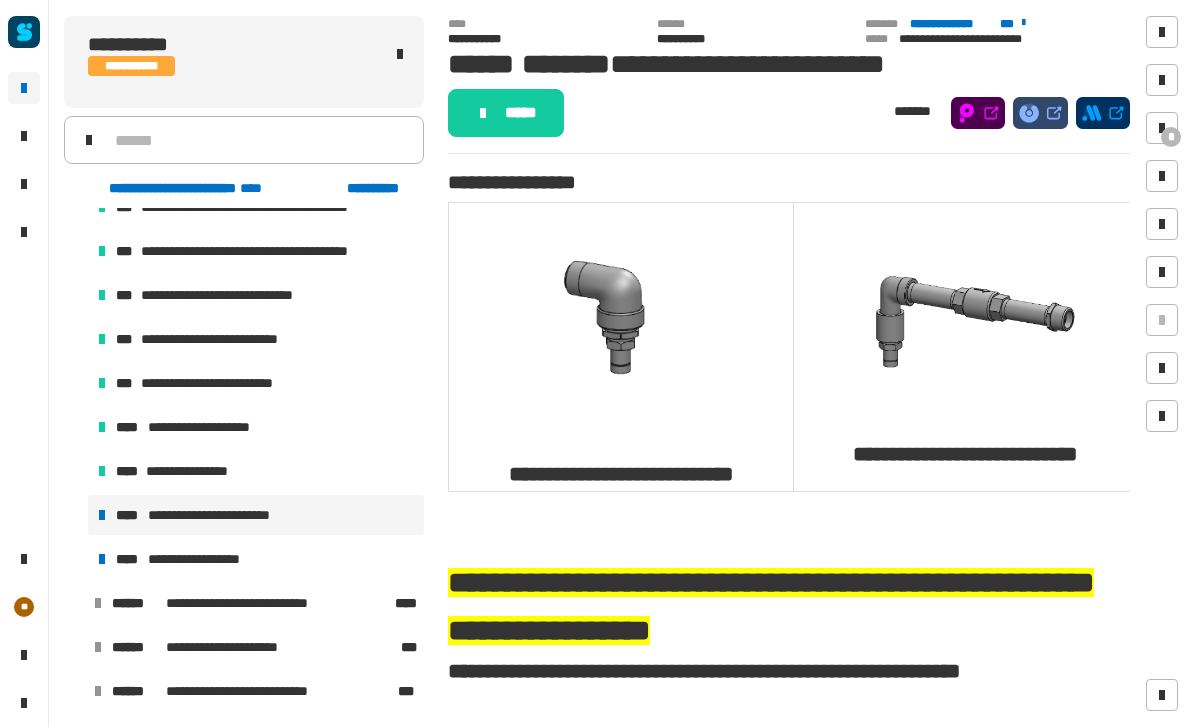 scroll, scrollTop: 1088, scrollLeft: 0, axis: vertical 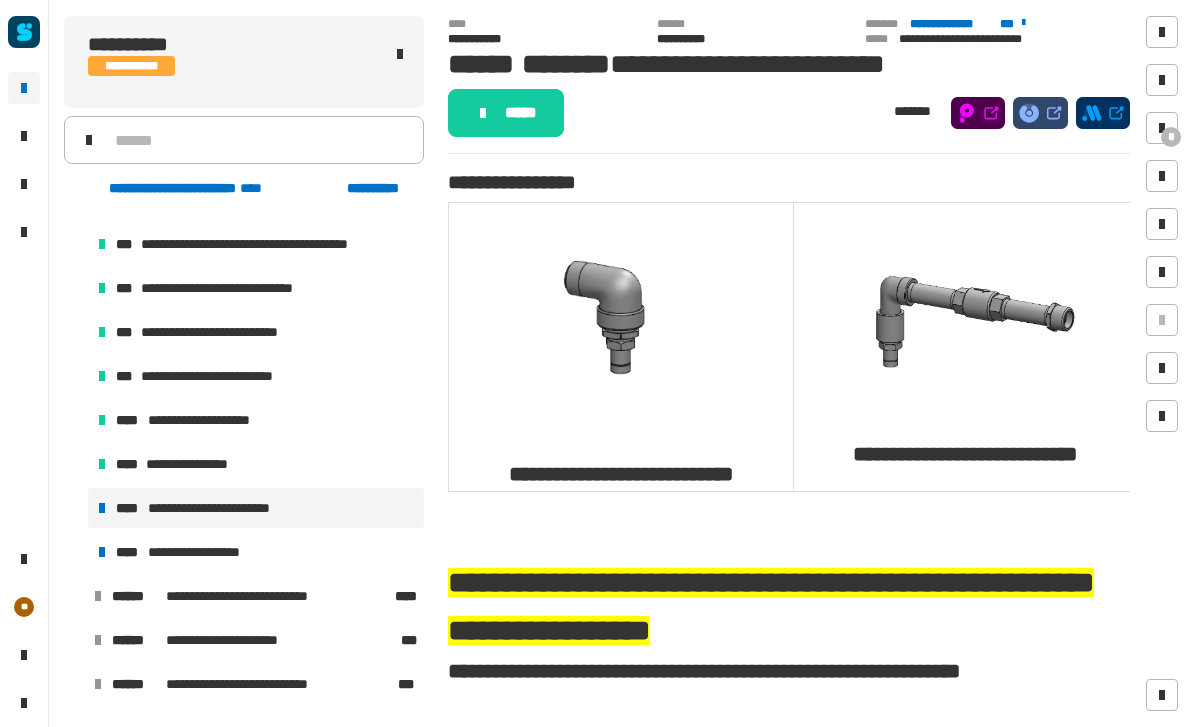 click on "**********" at bounding box center [206, 552] 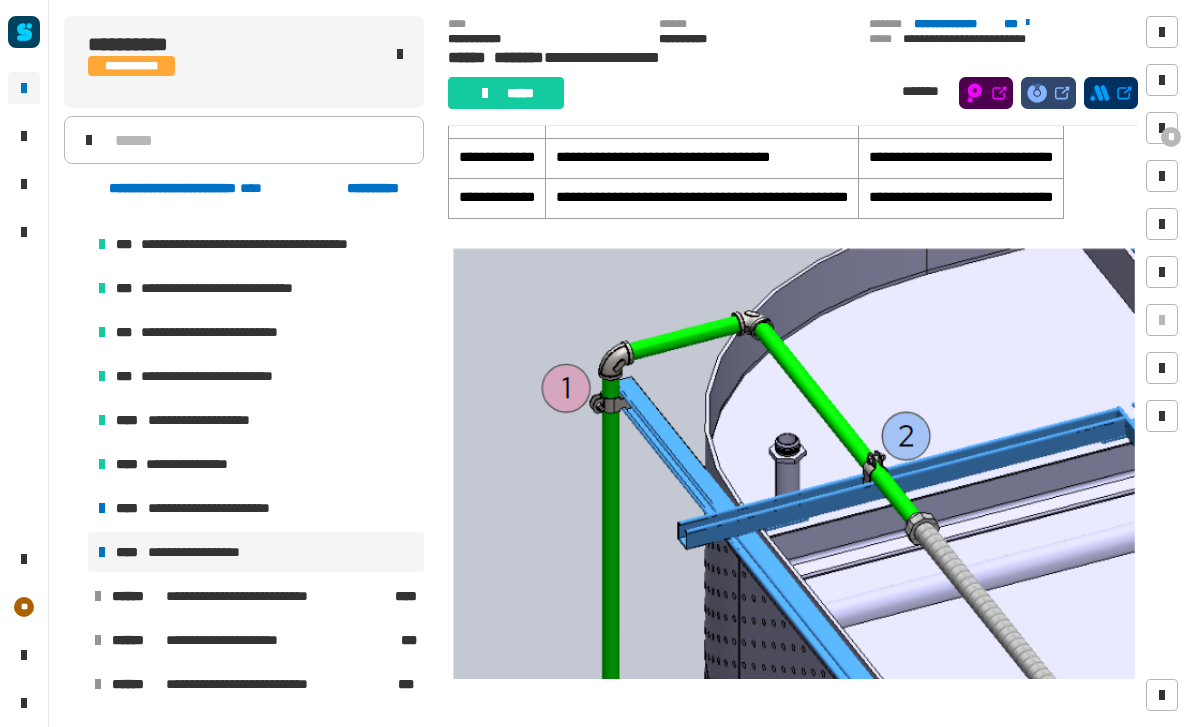 scroll, scrollTop: 289, scrollLeft: 0, axis: vertical 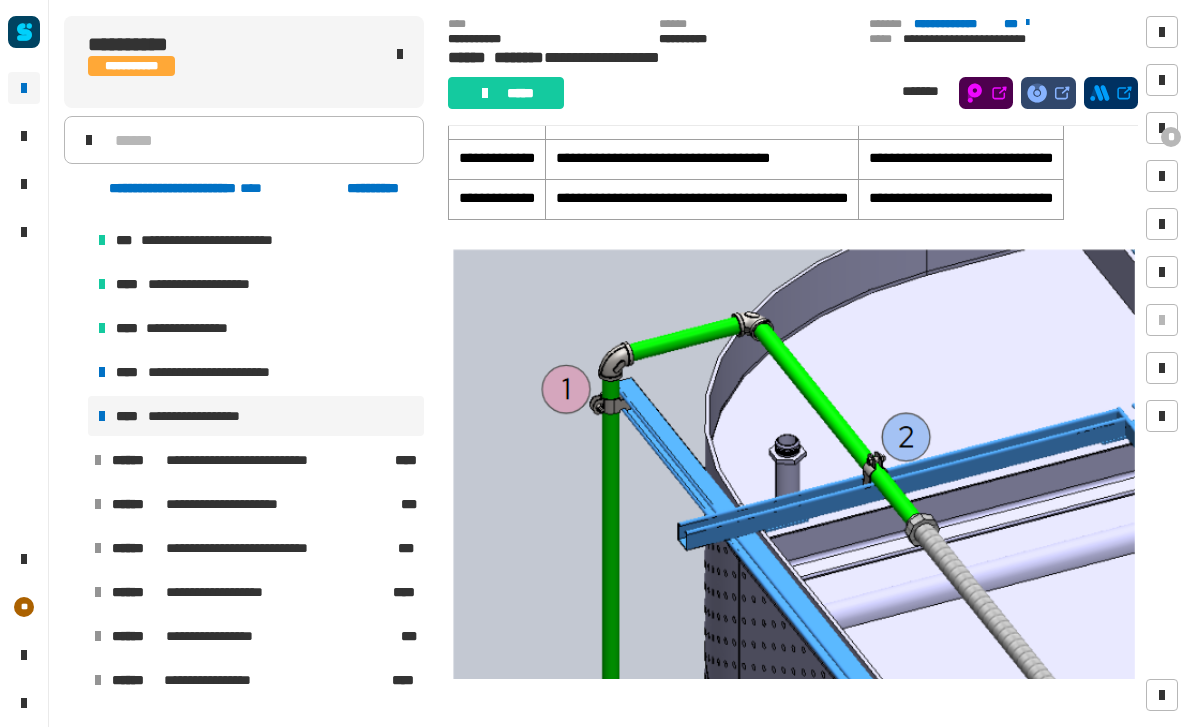 click on "**********" at bounding box center (226, 372) 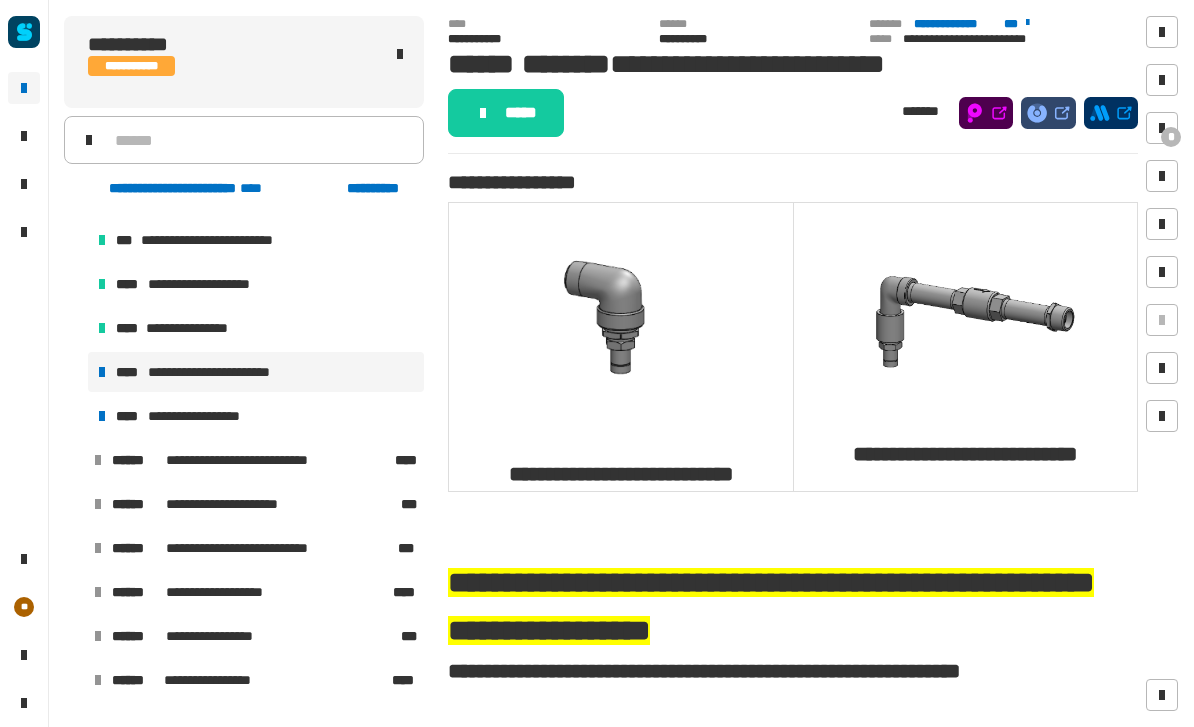 scroll, scrollTop: 0, scrollLeft: 0, axis: both 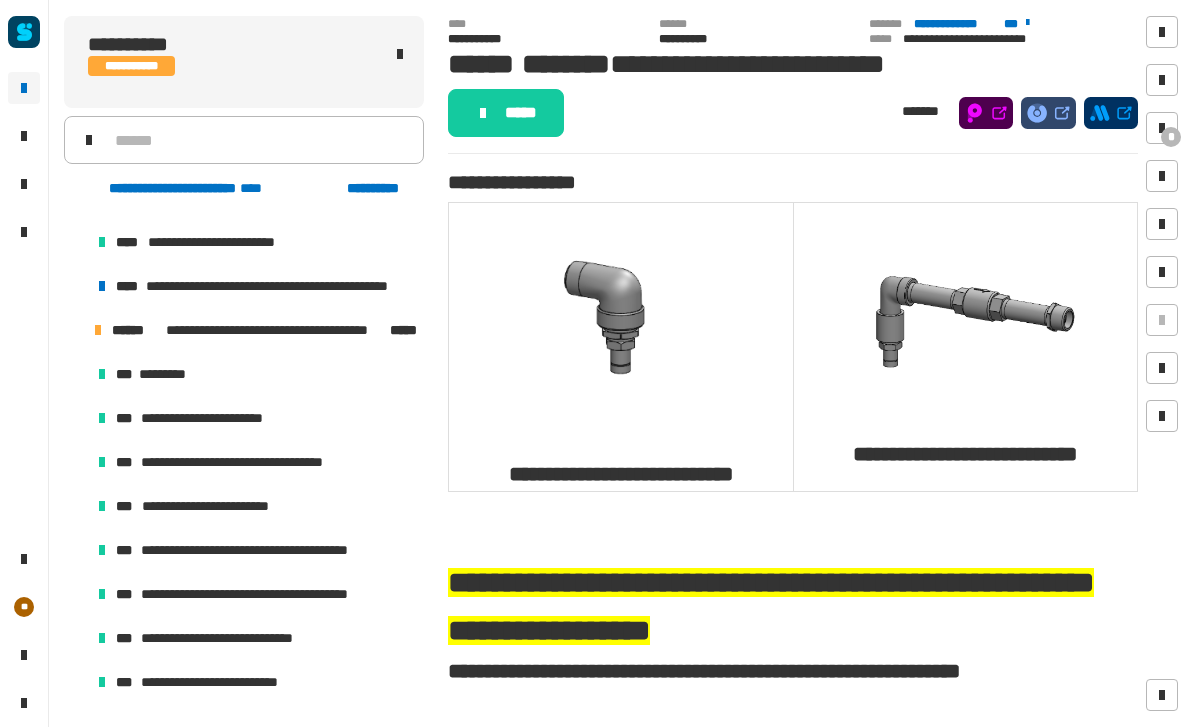 click at bounding box center (74, 330) 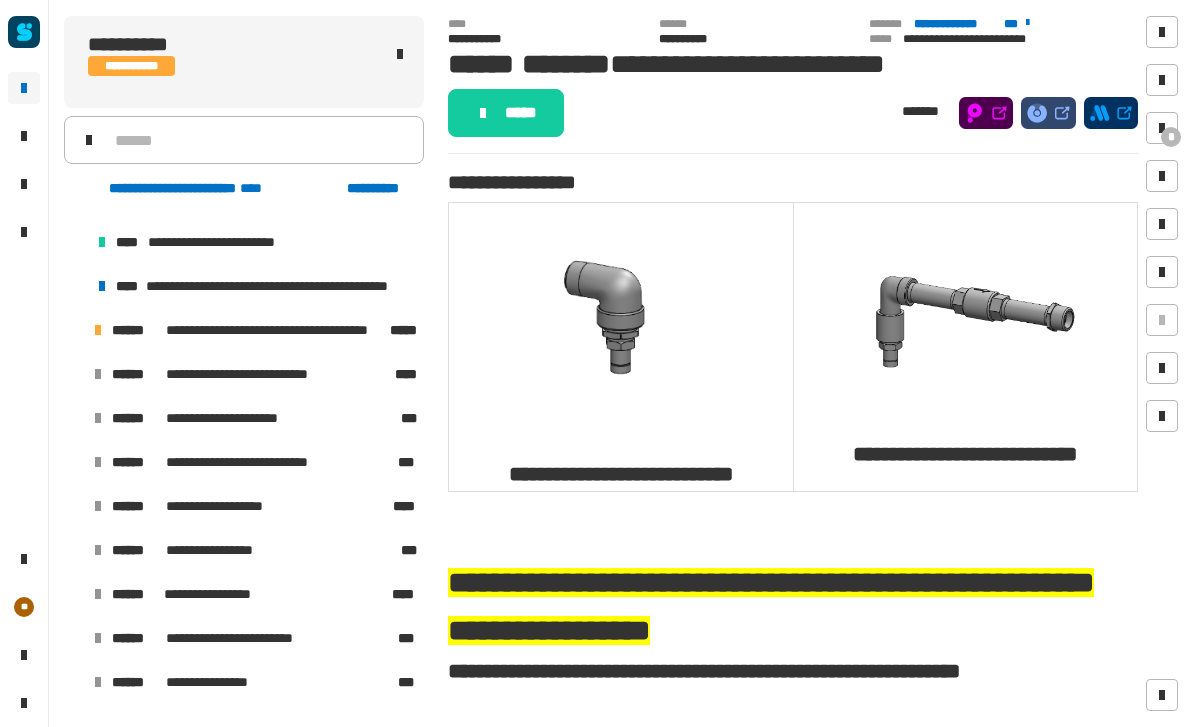 click on "**********" at bounding box center (256, 286) 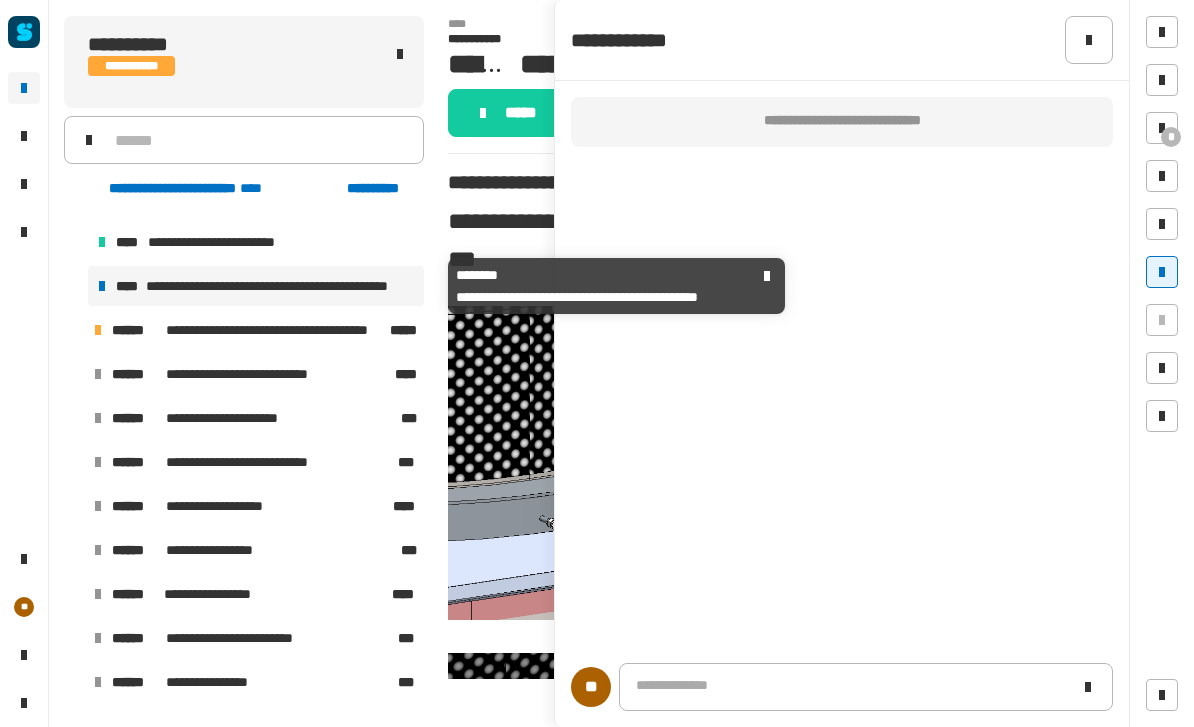click 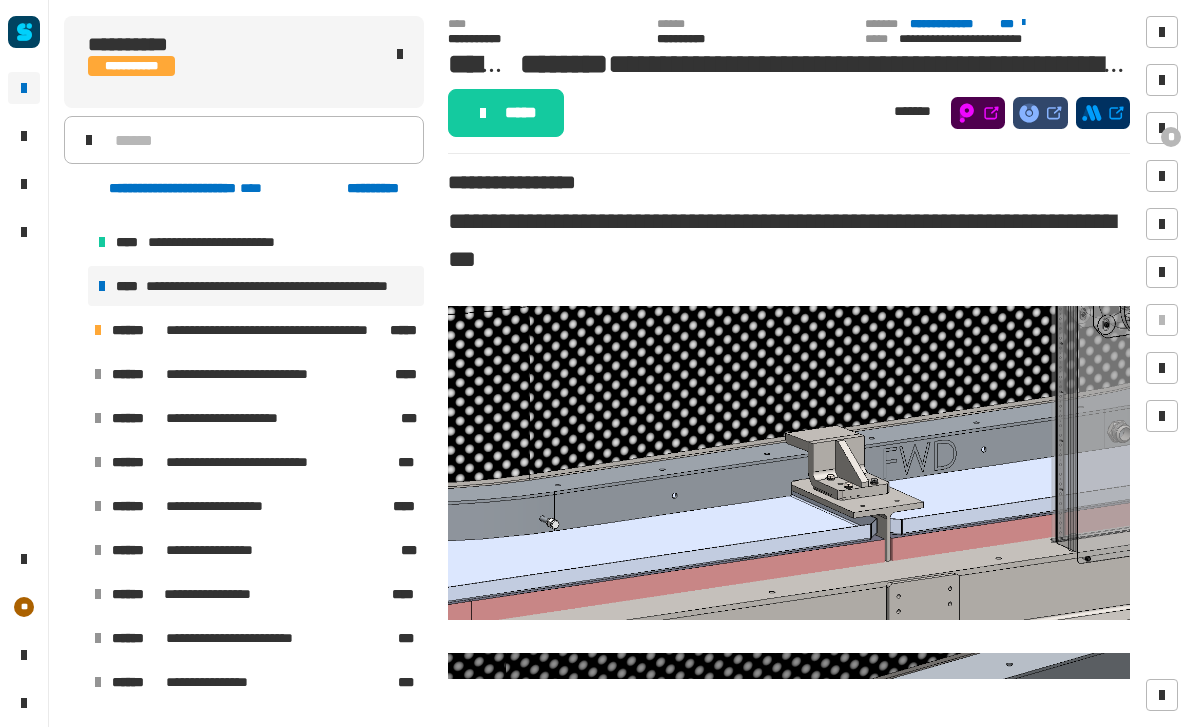click at bounding box center [1162, 272] 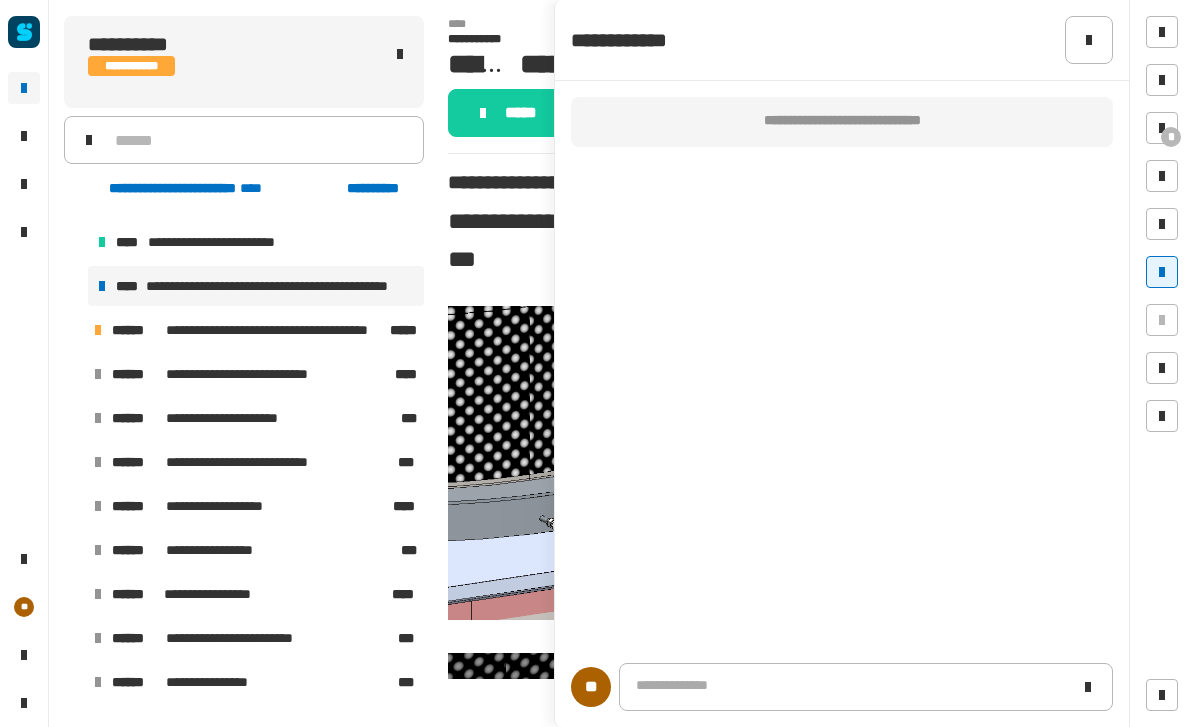 click on "**********" 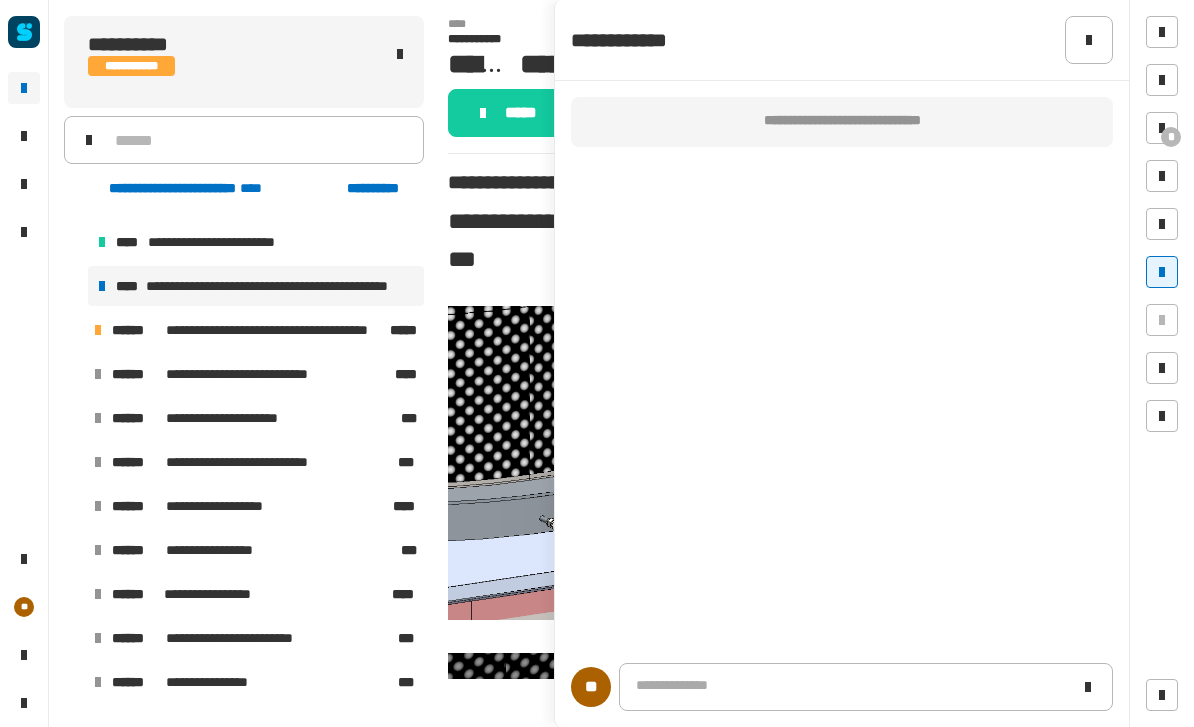 type 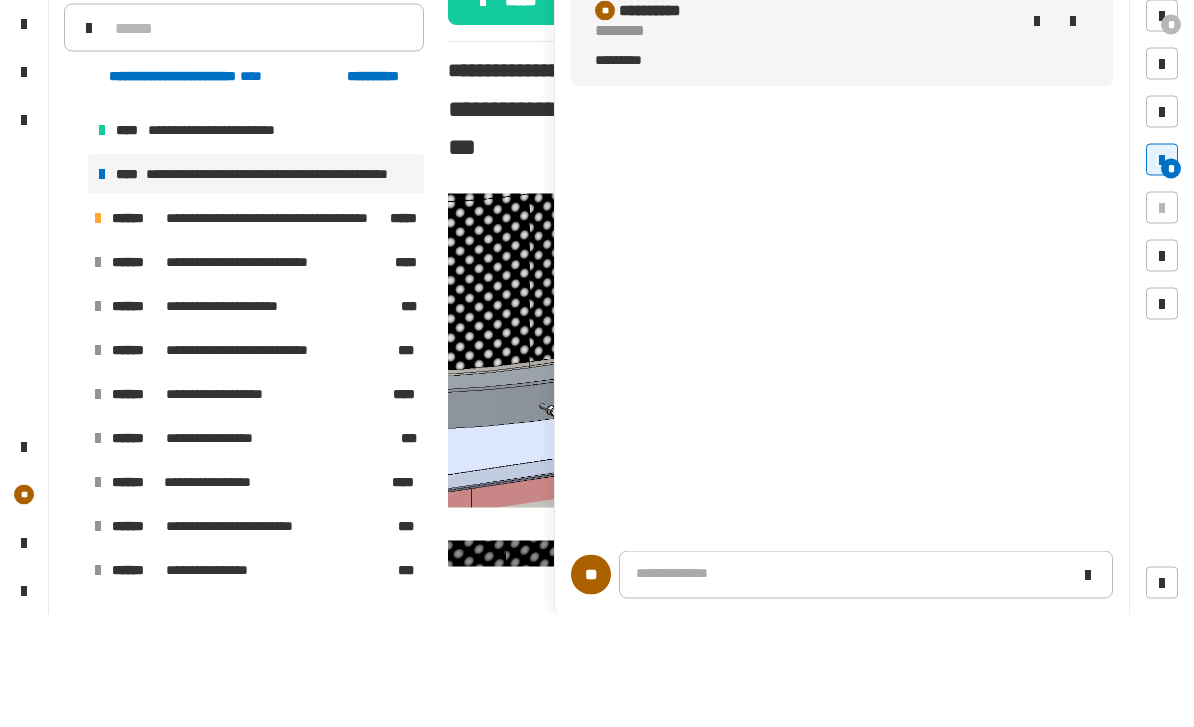 click 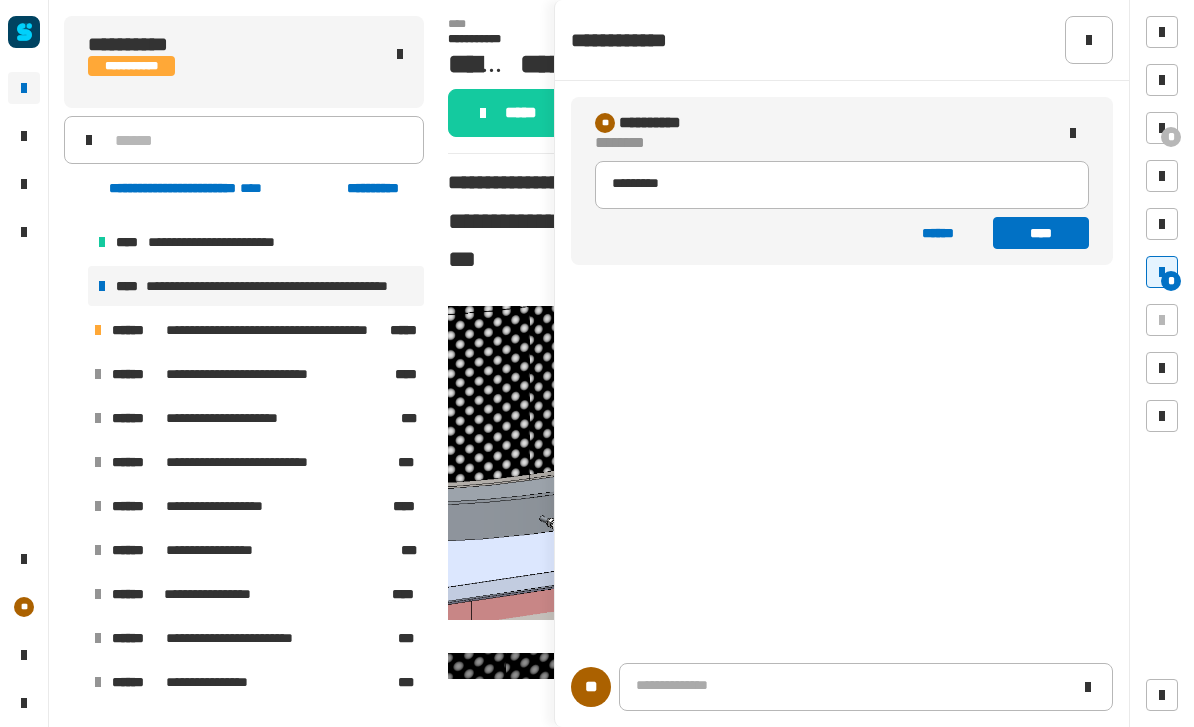 click on "**********" 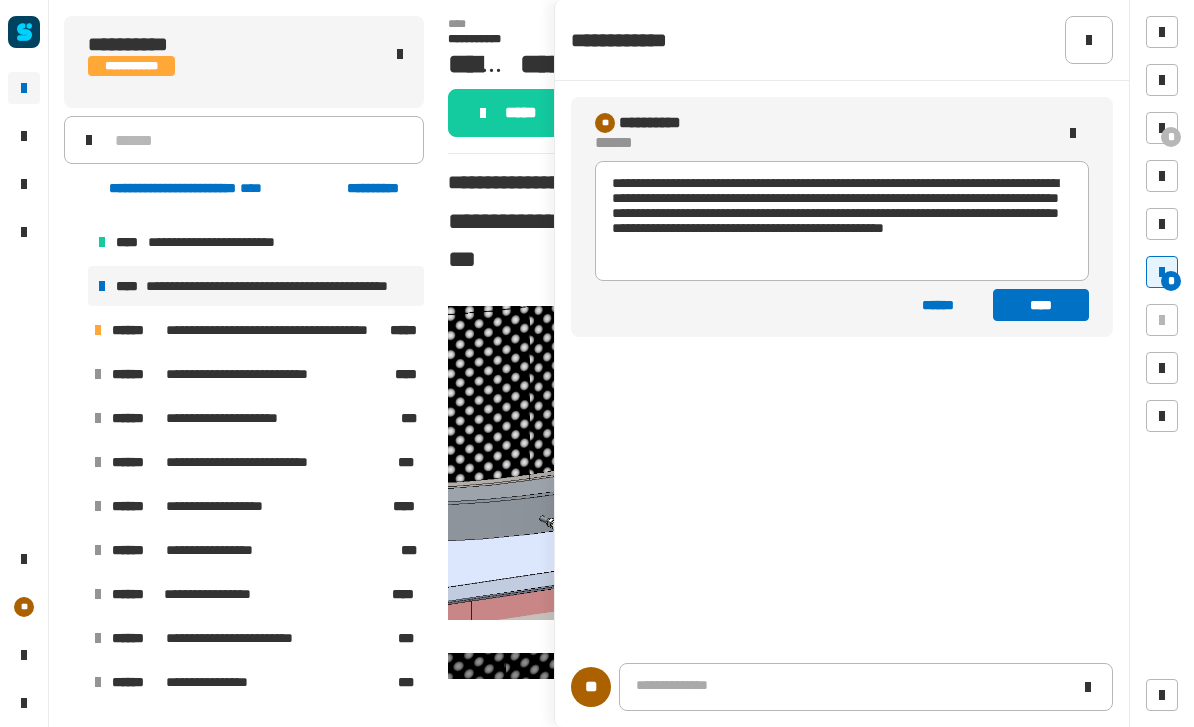 click on "**********" 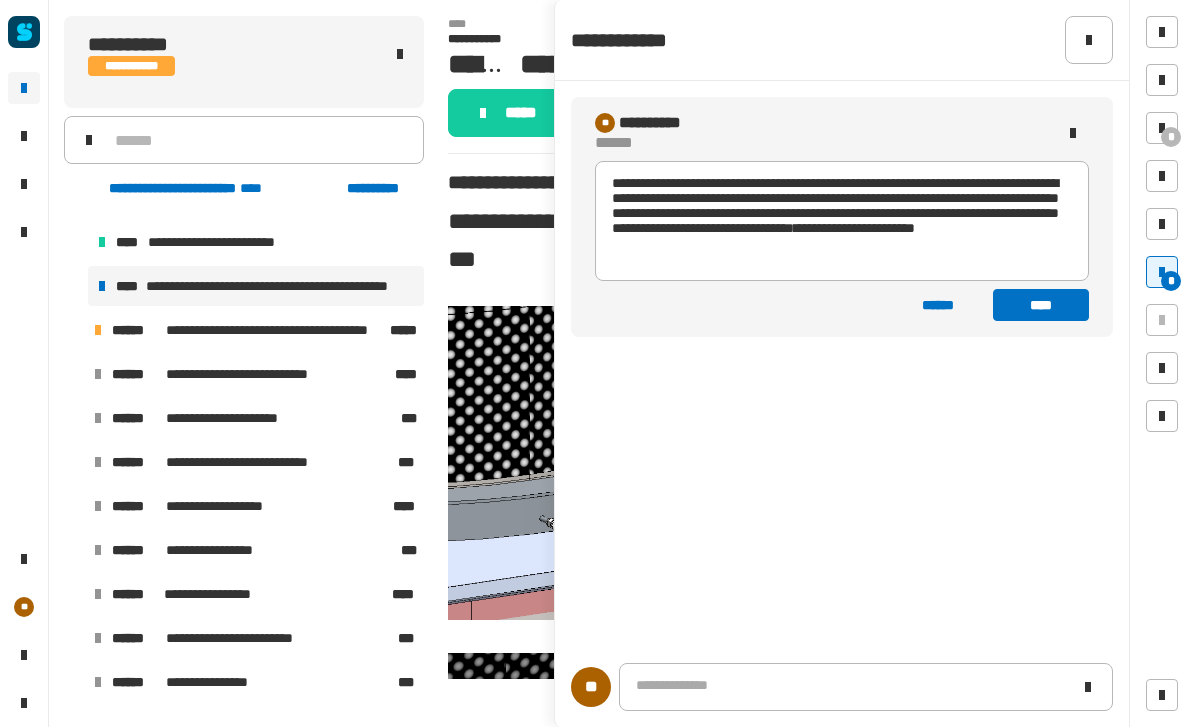 click on "**********" 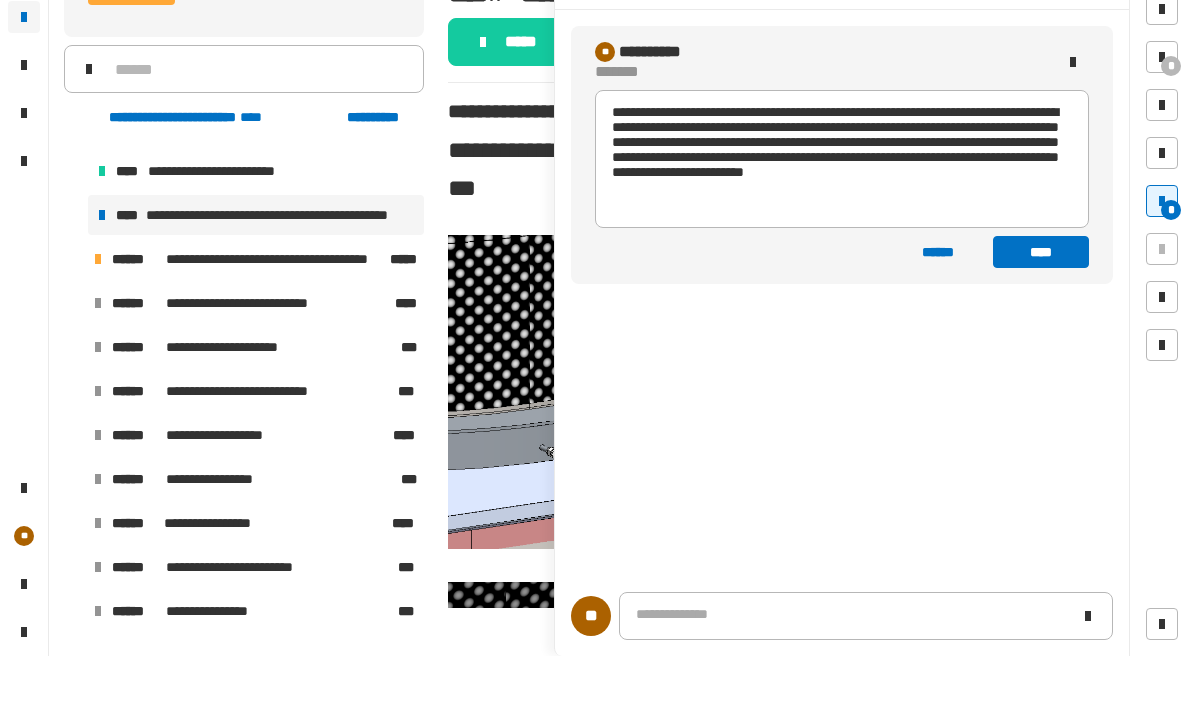 click on "**********" 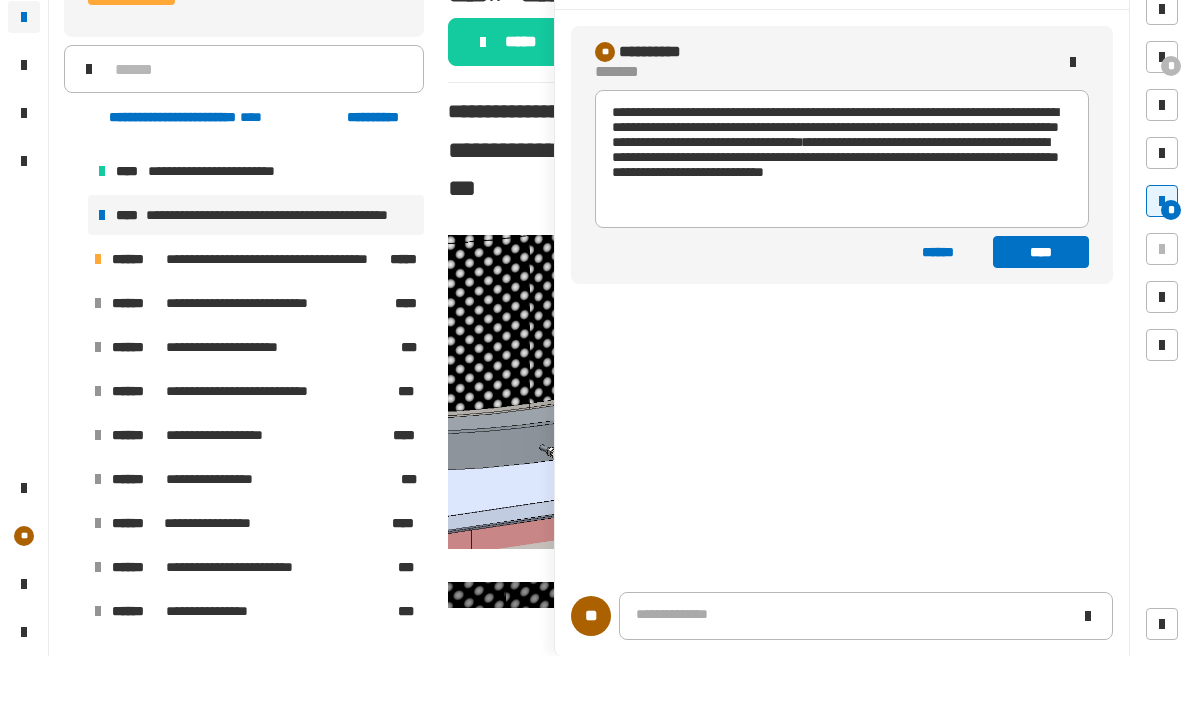 click on "**********" 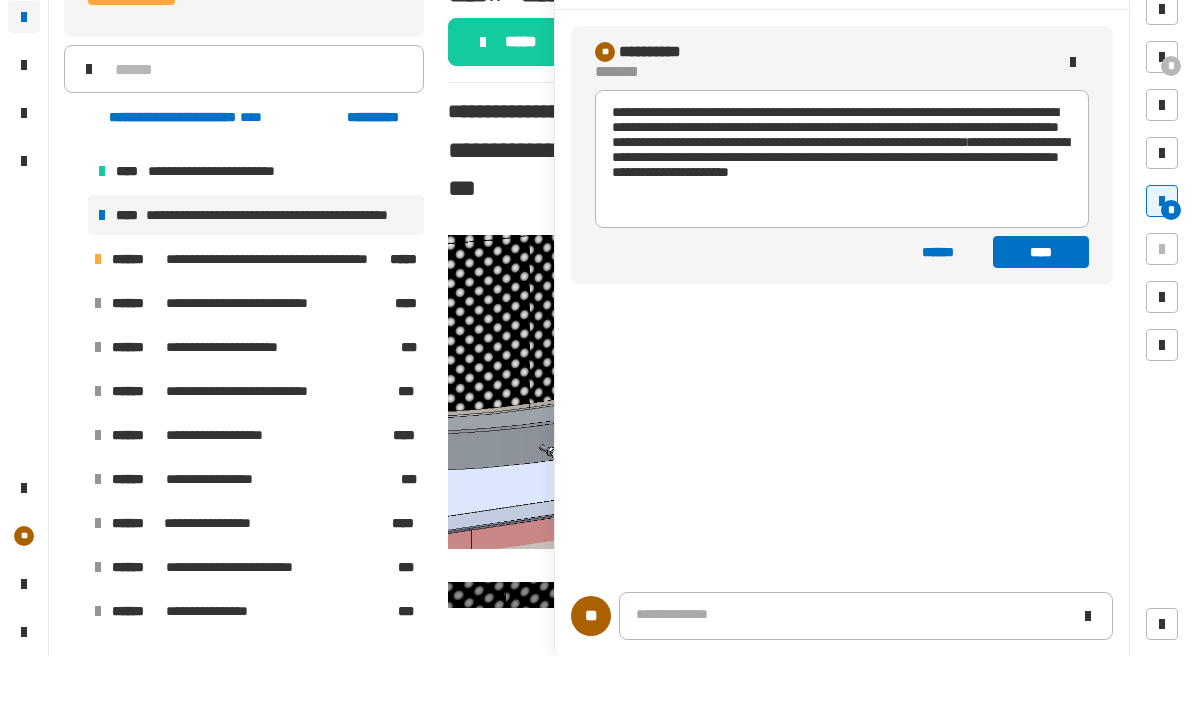 click on "**********" 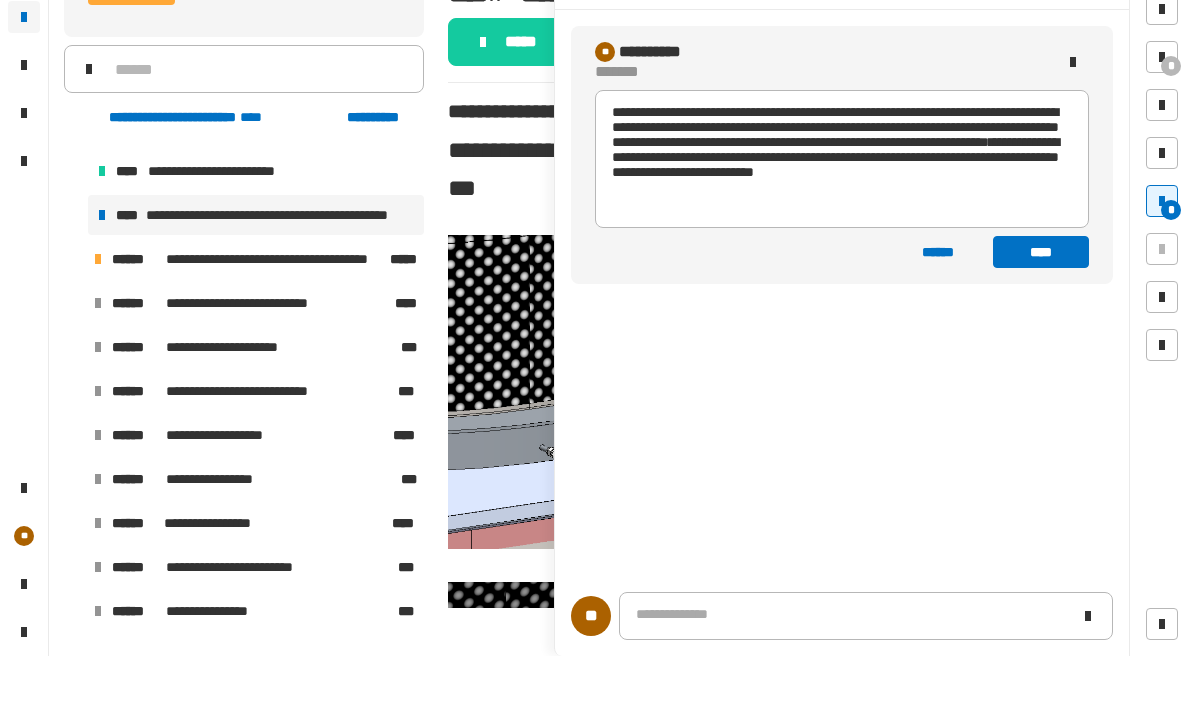 click on "**********" 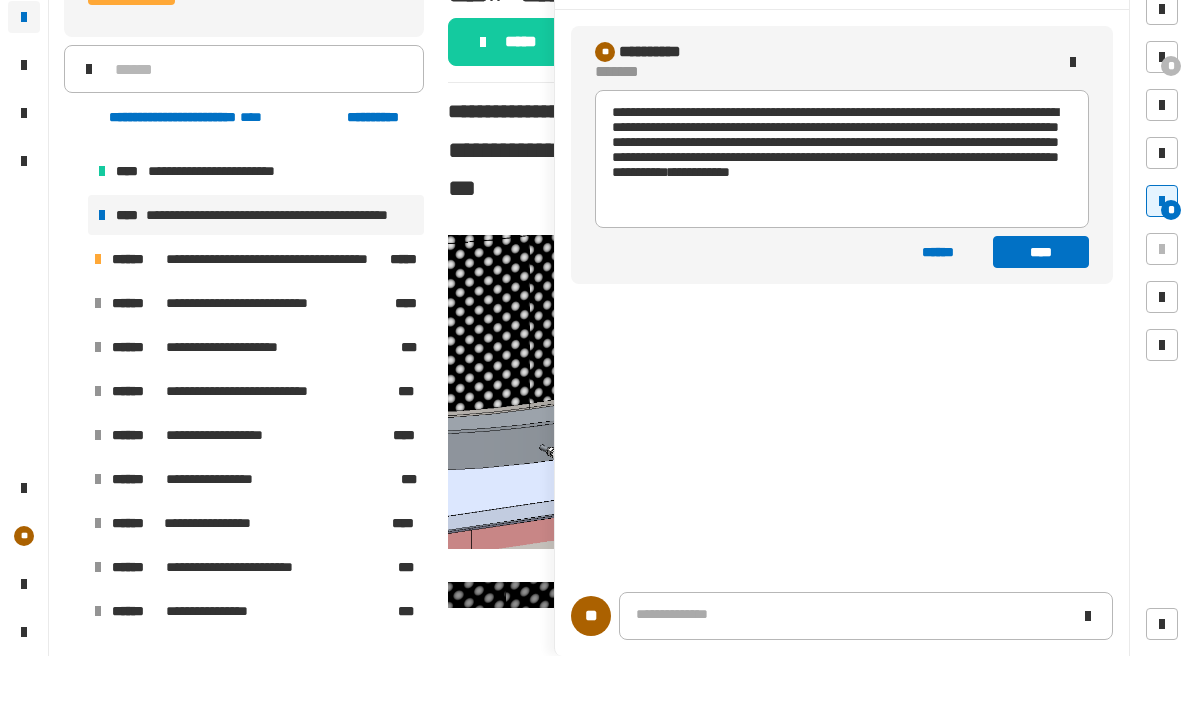 click on "****" 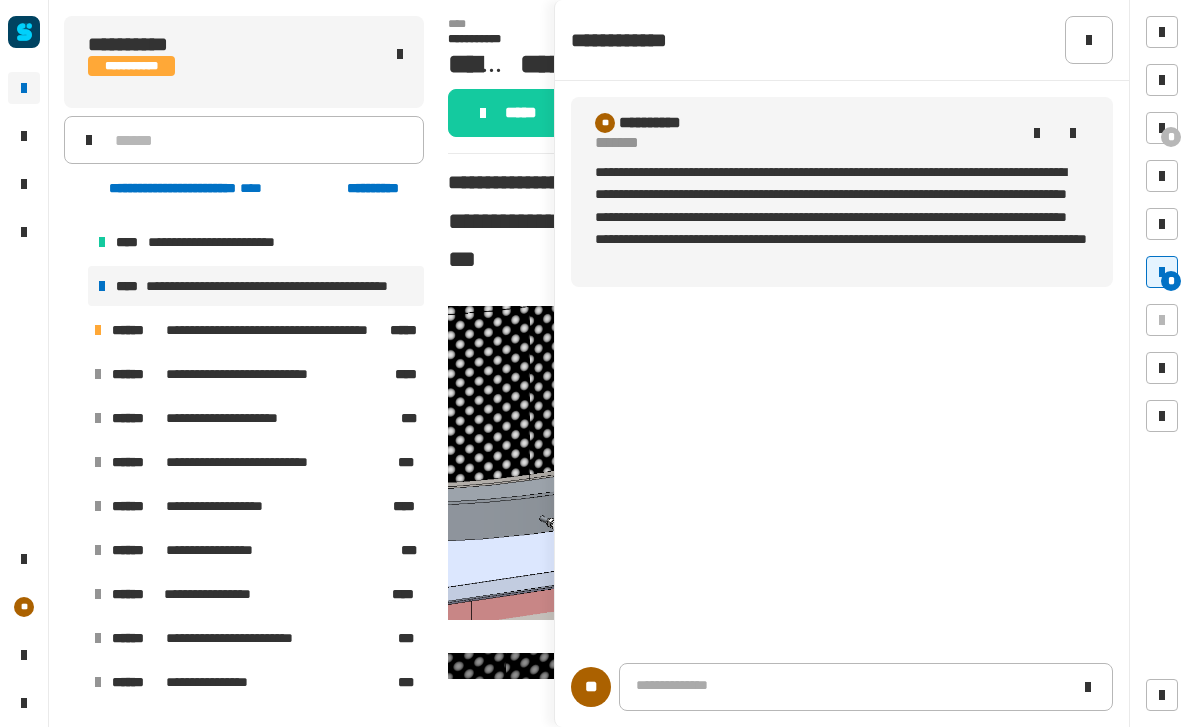 click 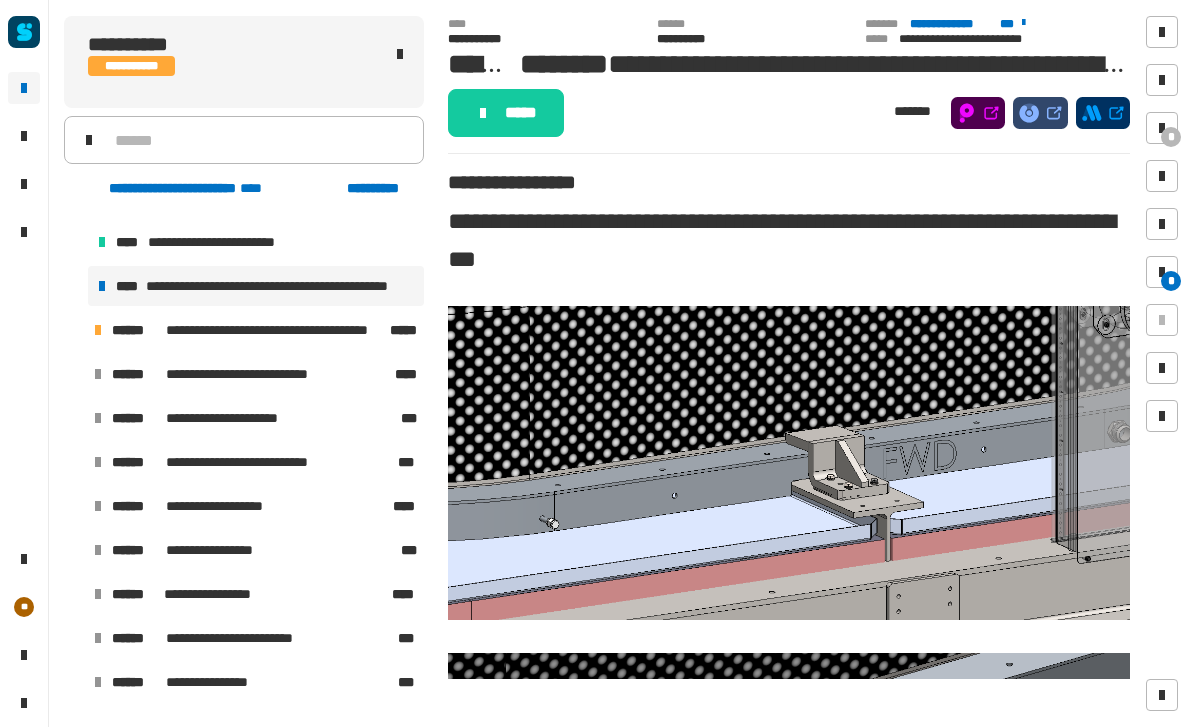 click on "*****" 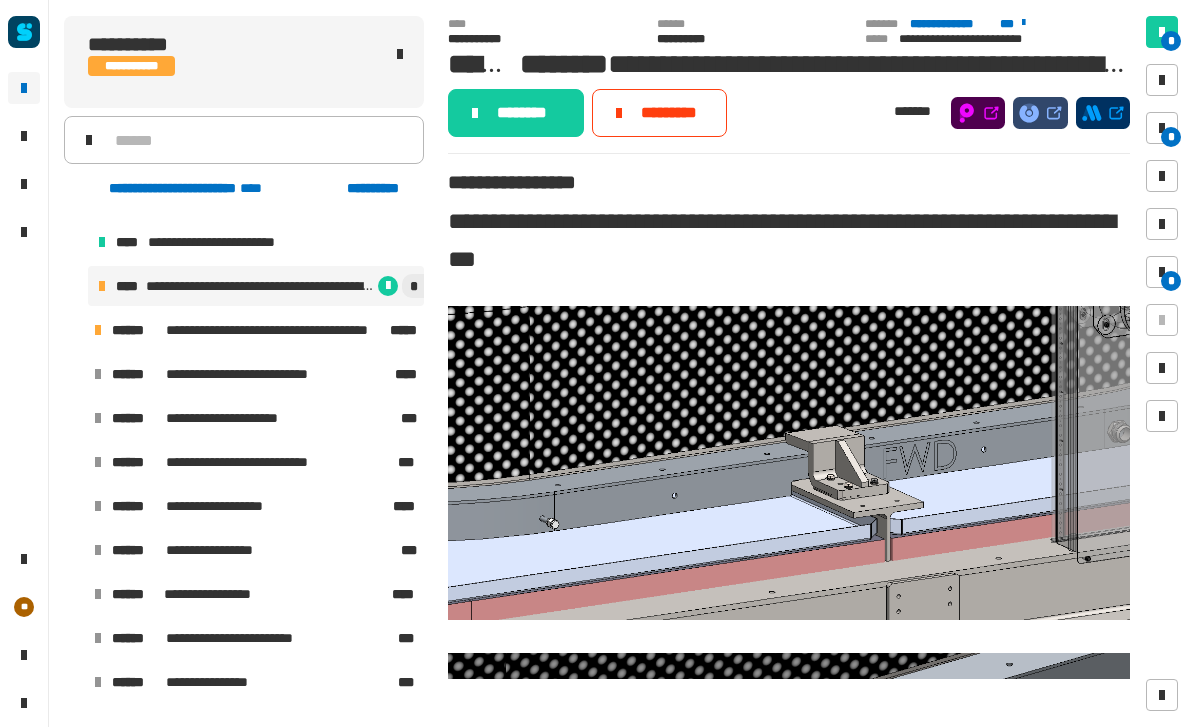 click on "********" 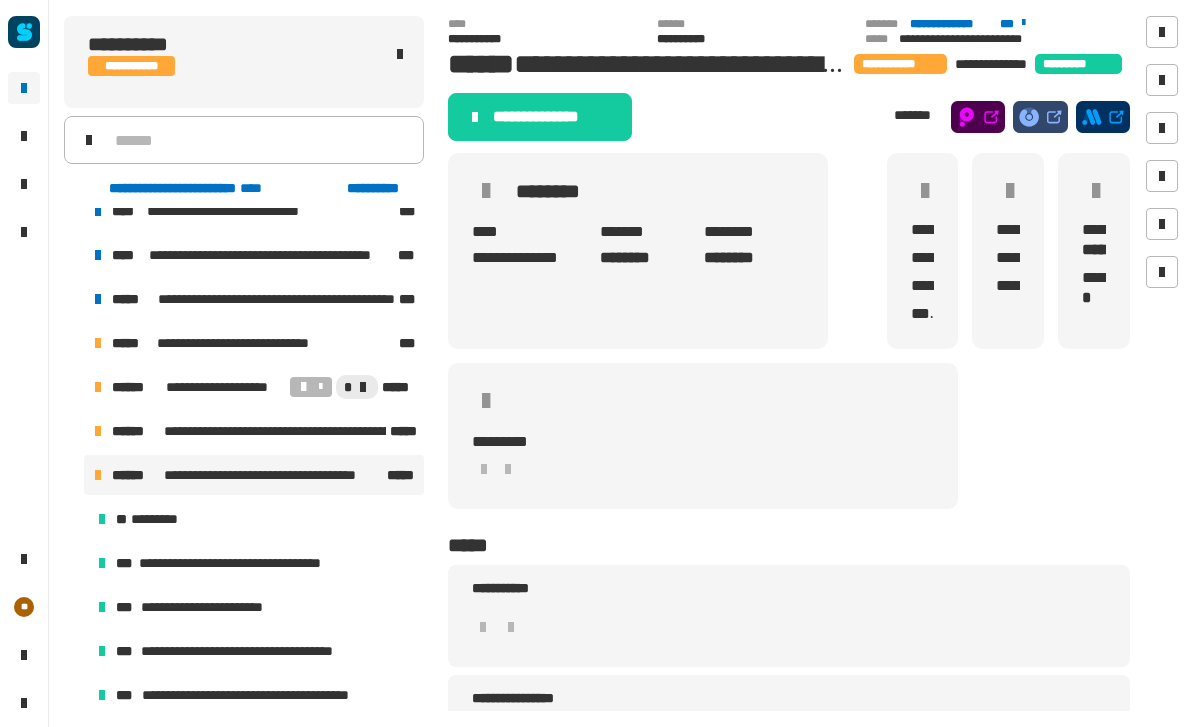 scroll, scrollTop: 20, scrollLeft: 0, axis: vertical 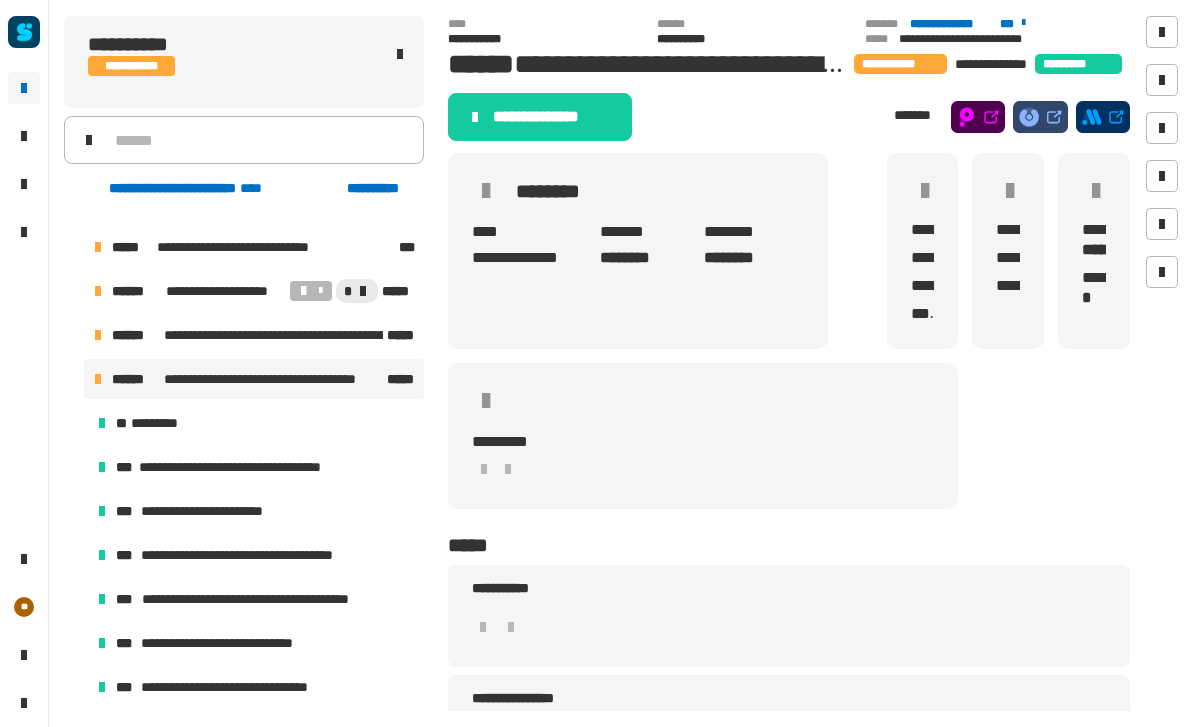 click on "**********" 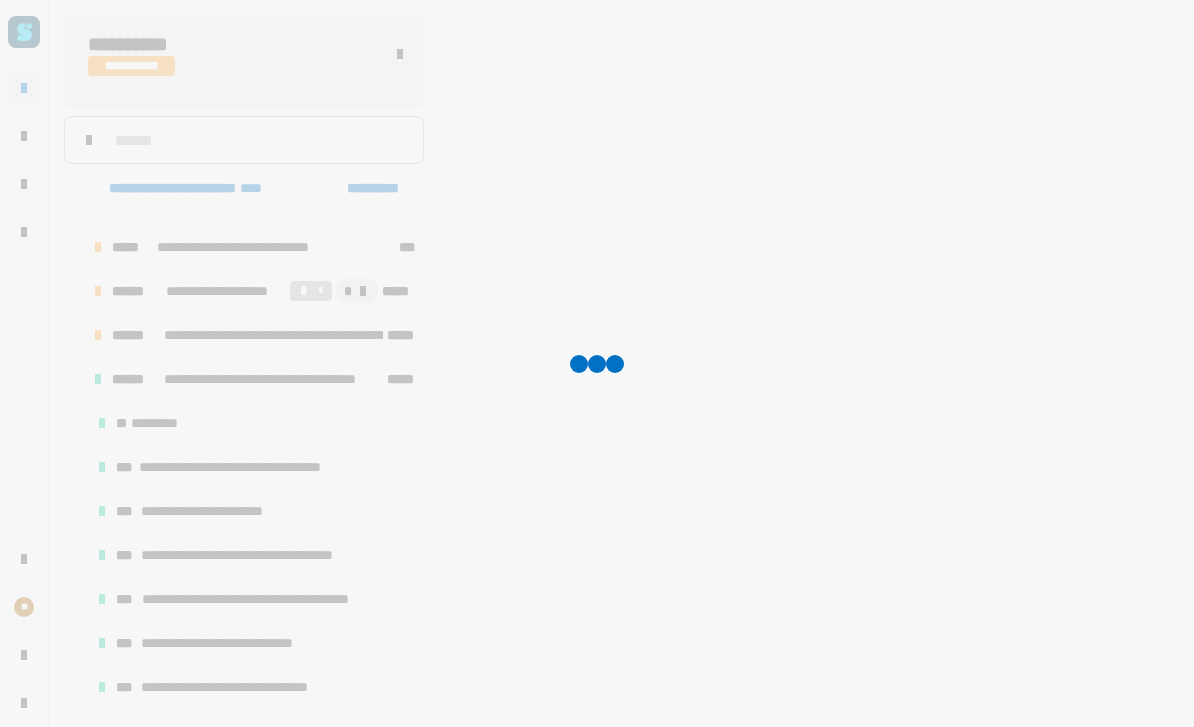 scroll, scrollTop: 0, scrollLeft: 0, axis: both 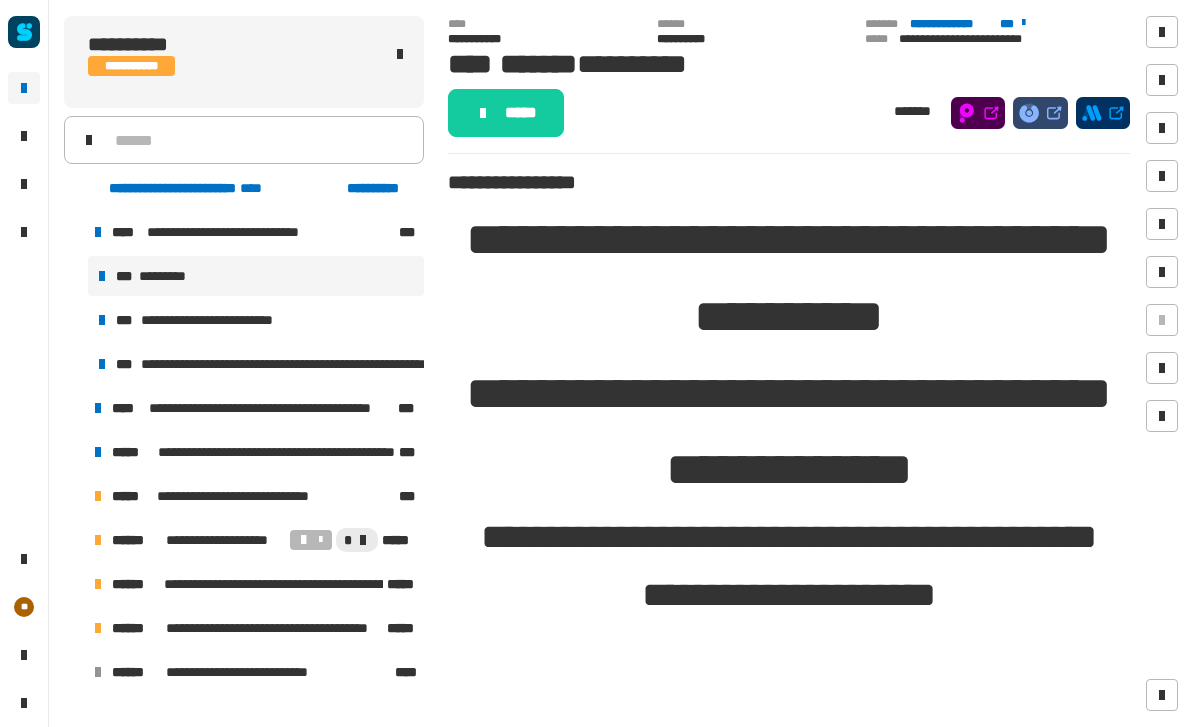 click on "**********" at bounding box center (254, 232) 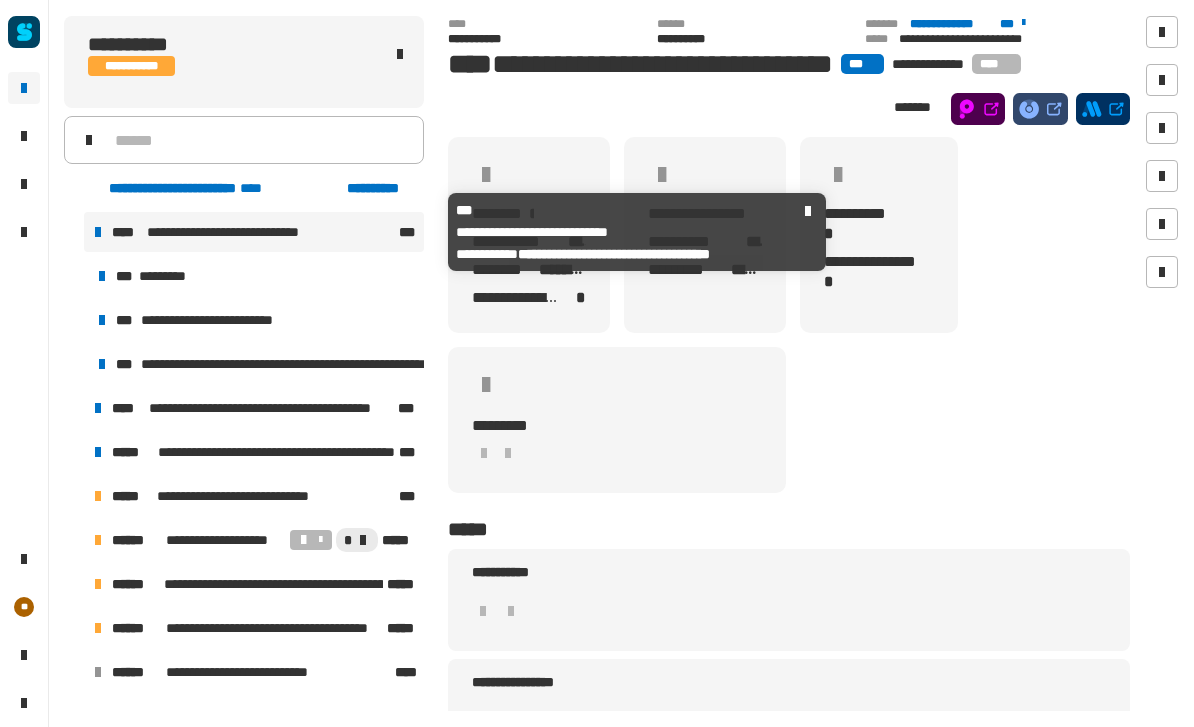 click at bounding box center [74, 232] 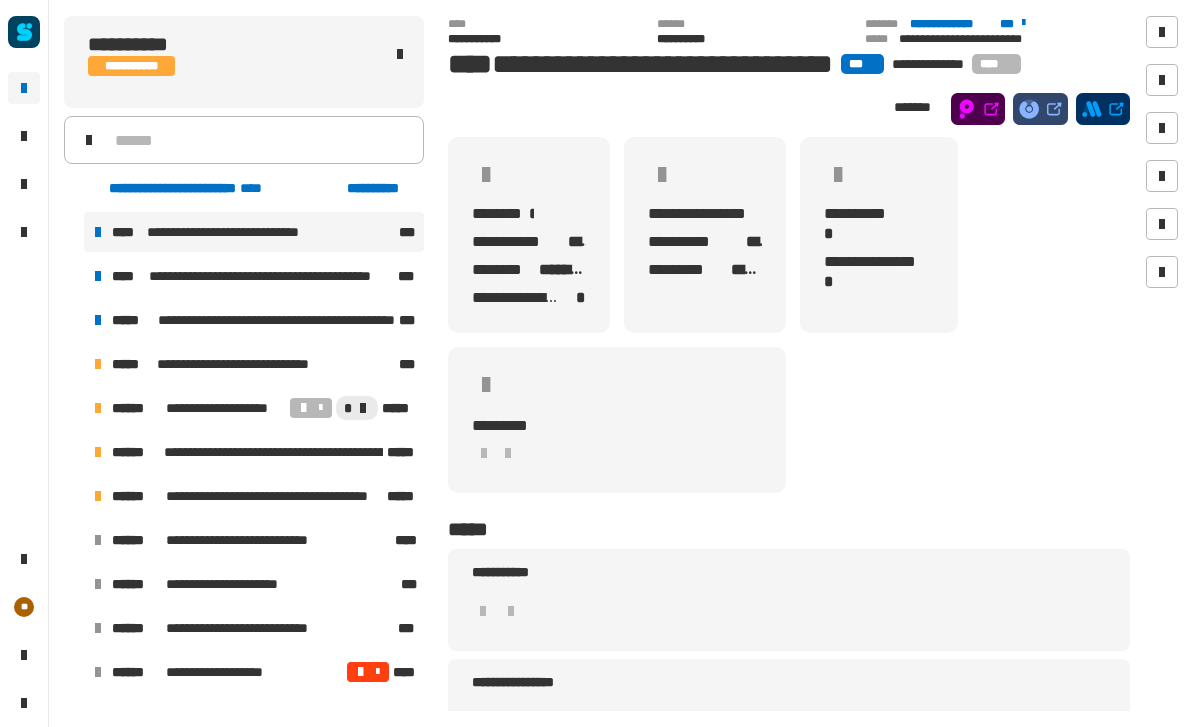 click on "**********" at bounding box center [254, 496] 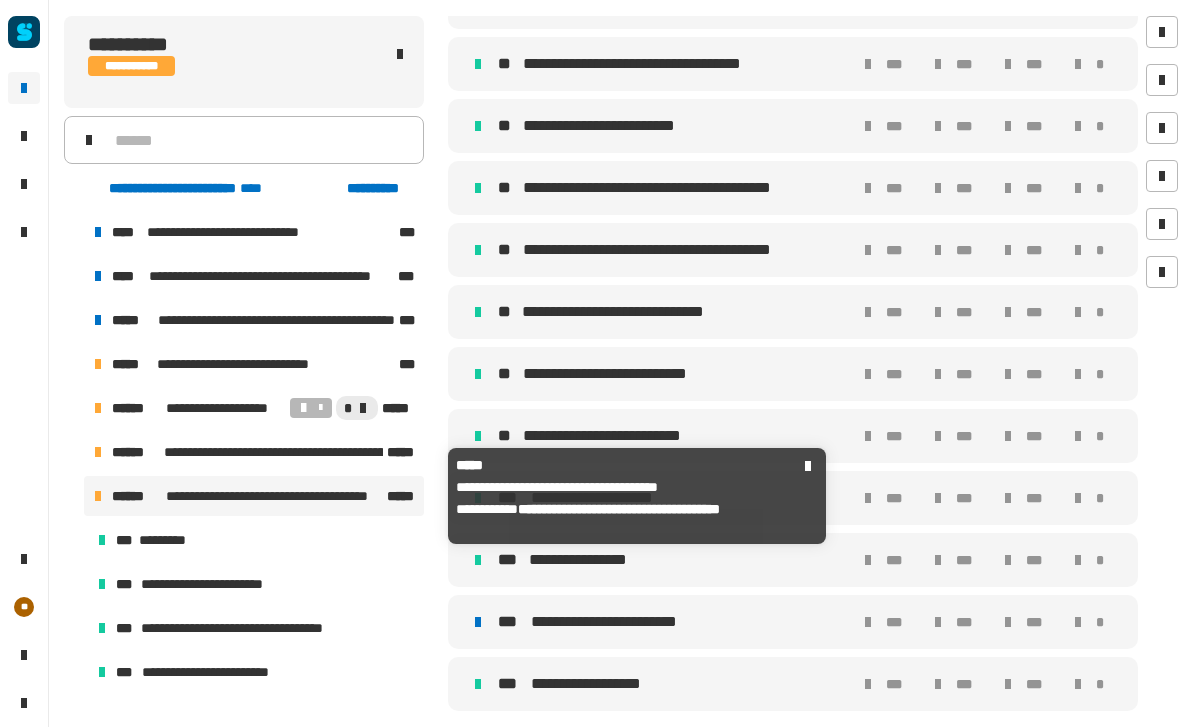 scroll, scrollTop: 820, scrollLeft: 0, axis: vertical 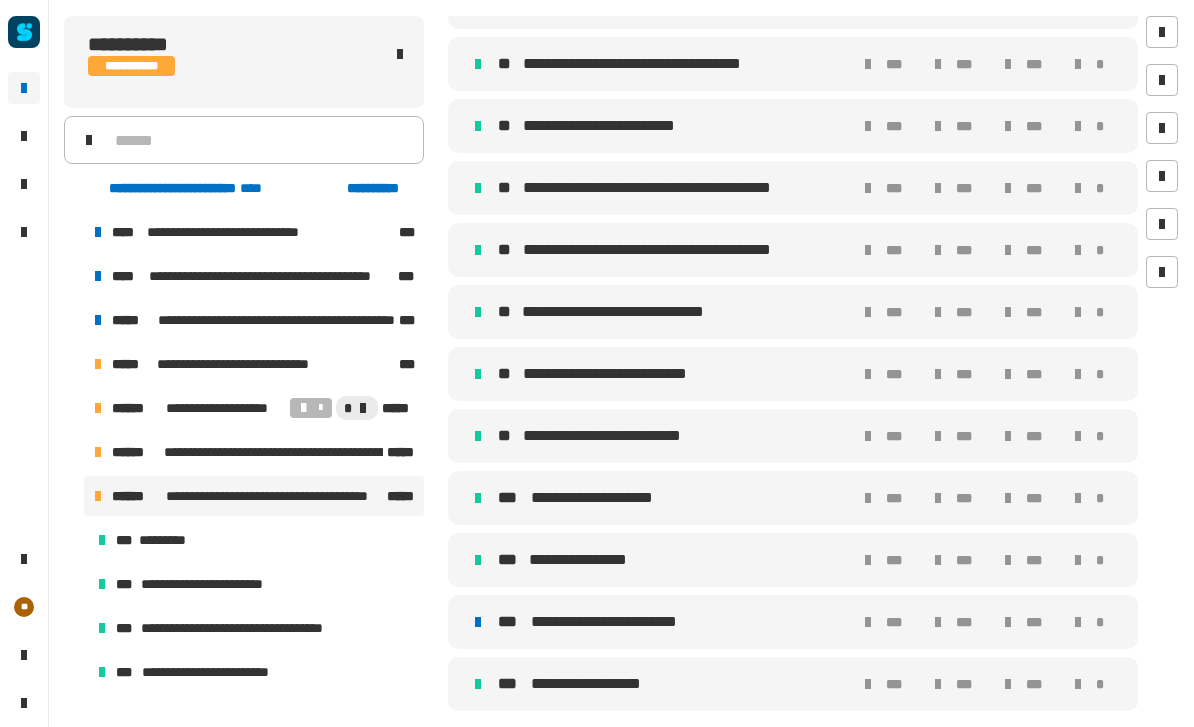 click on "**********" at bounding box center [621, 622] 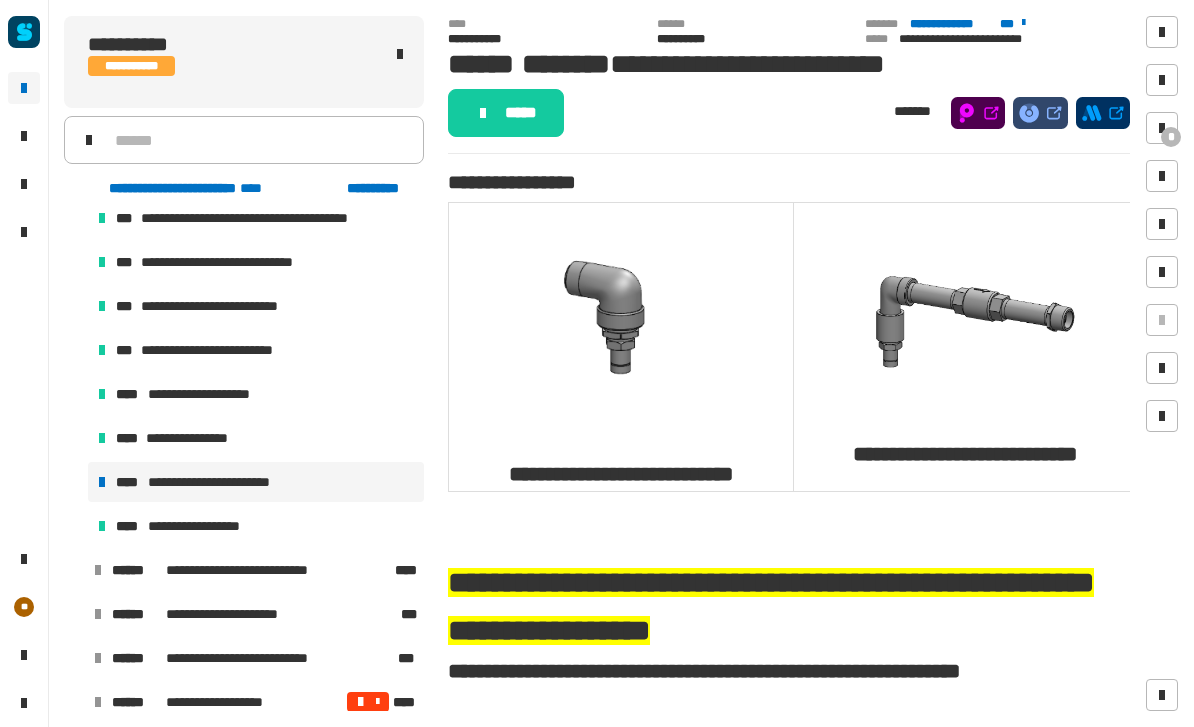scroll, scrollTop: 672, scrollLeft: 0, axis: vertical 